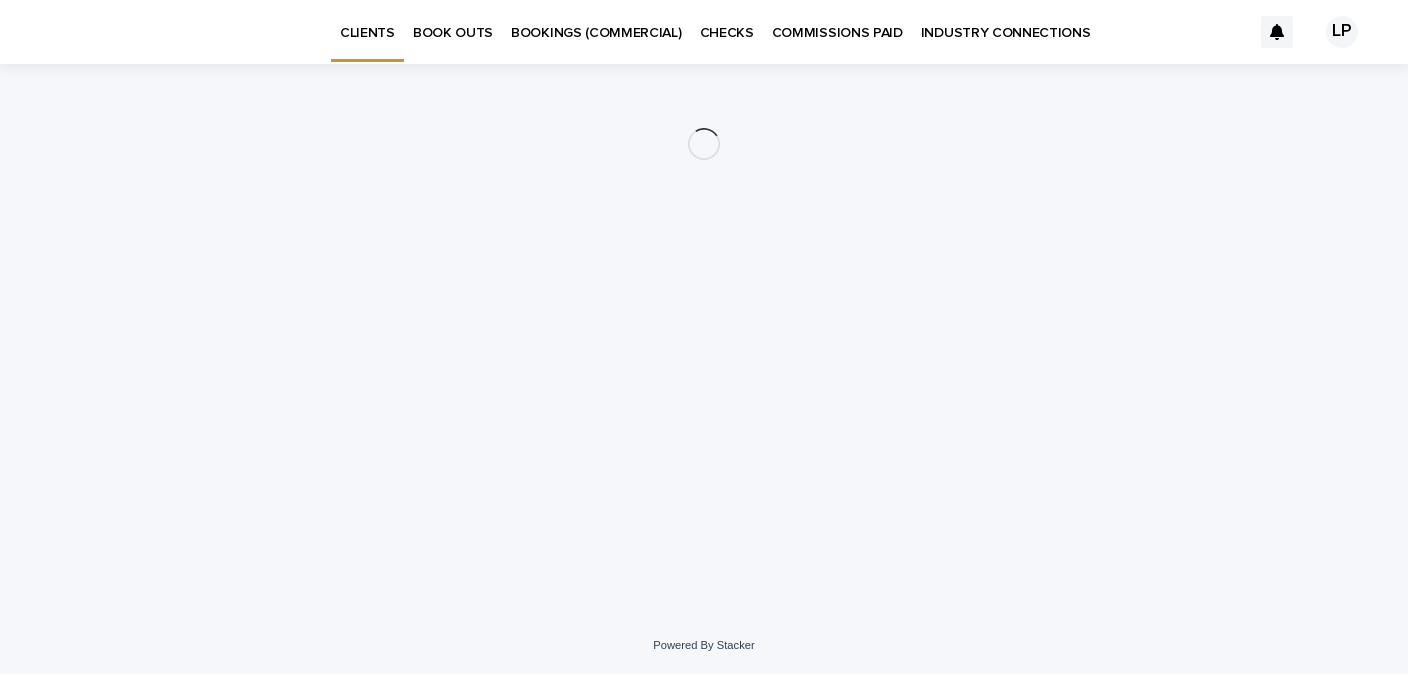 scroll, scrollTop: 0, scrollLeft: 0, axis: both 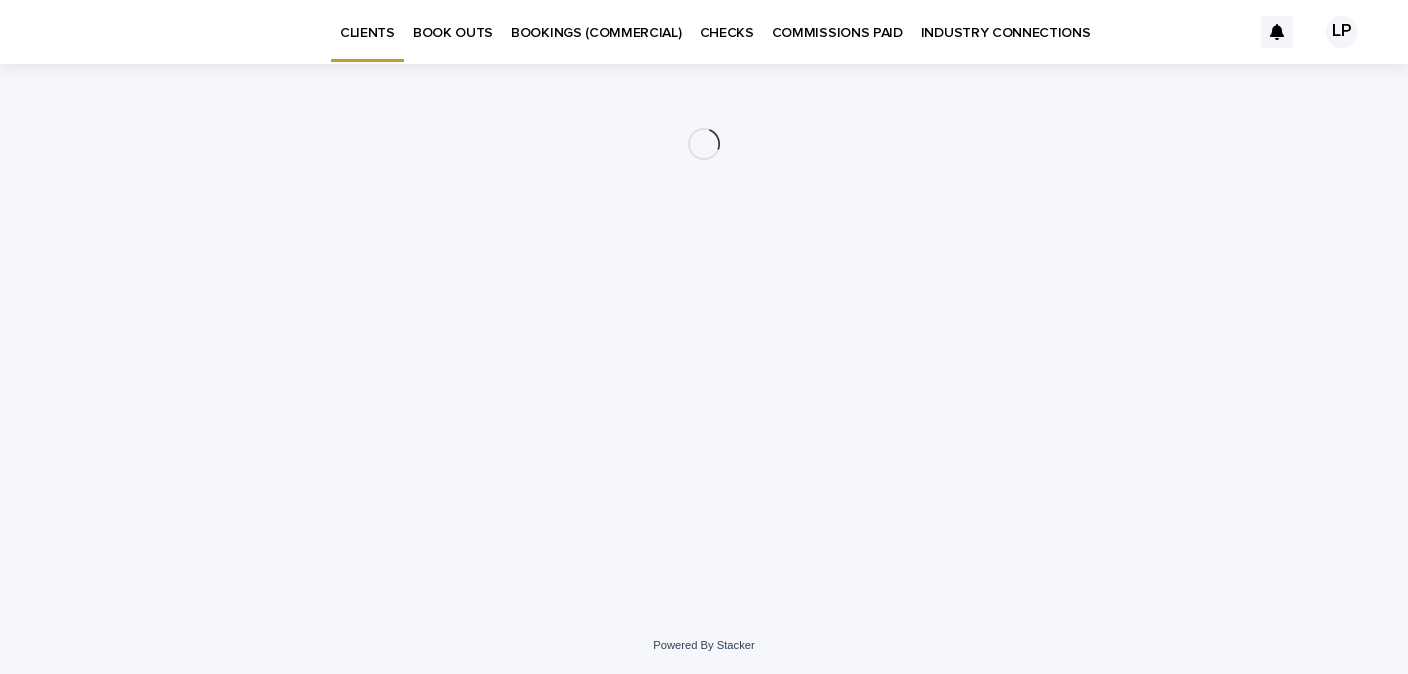 click on "BOOK OUTS" at bounding box center (453, 21) 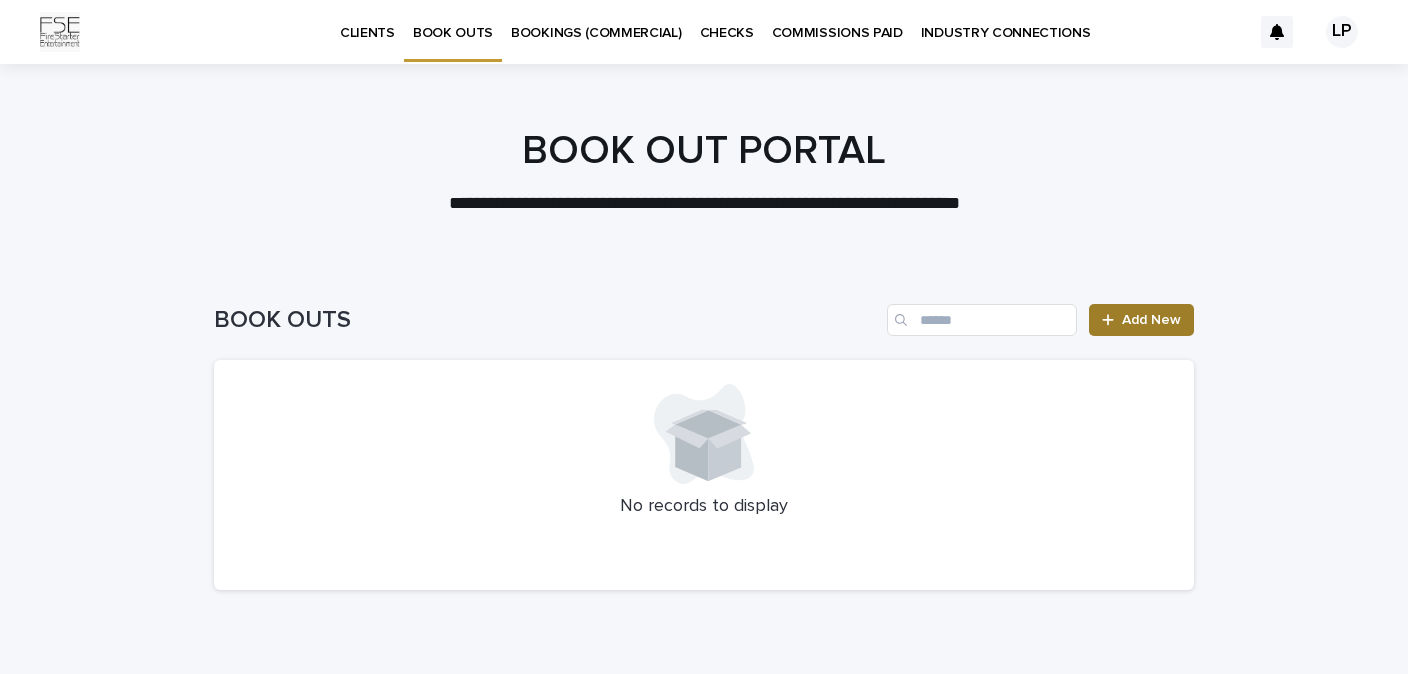 click on "Add New" at bounding box center (1151, 320) 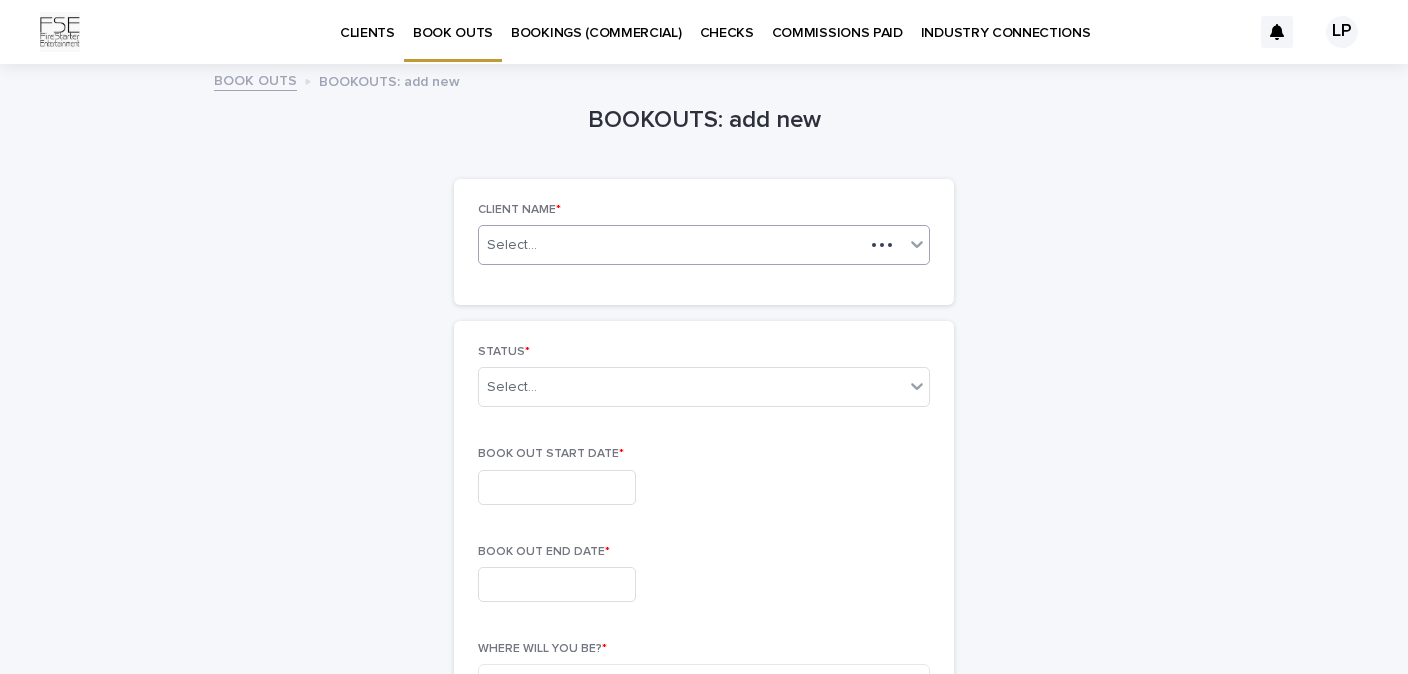 click on "Select..." at bounding box center [671, 245] 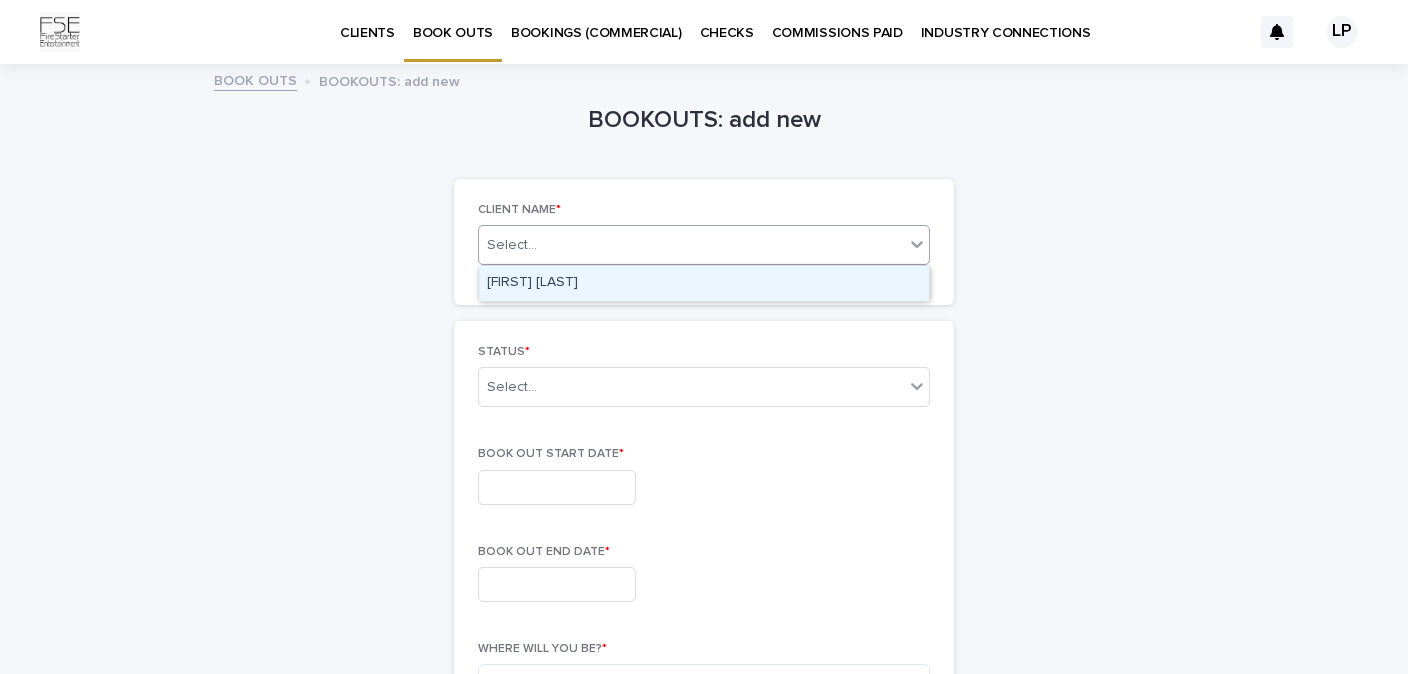 click on "[FIRST] [LAST]" at bounding box center [704, 283] 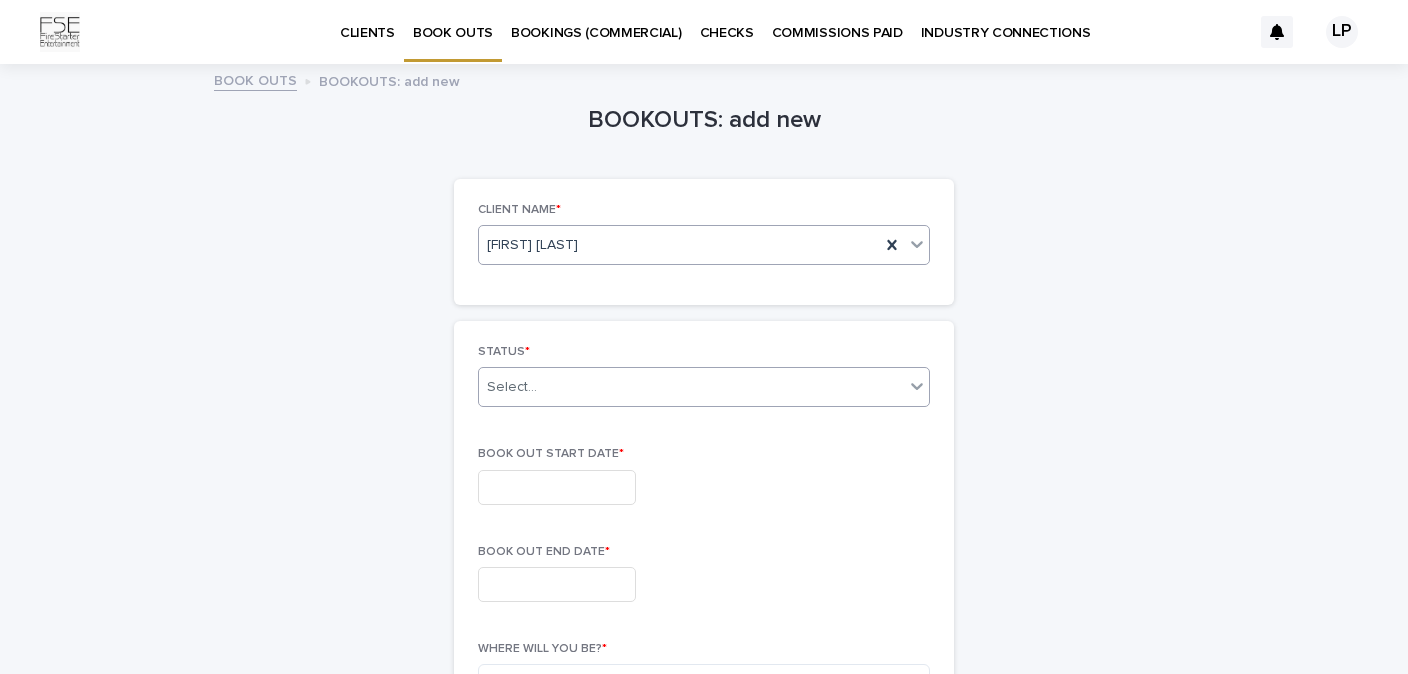 click on "Select..." at bounding box center (691, 387) 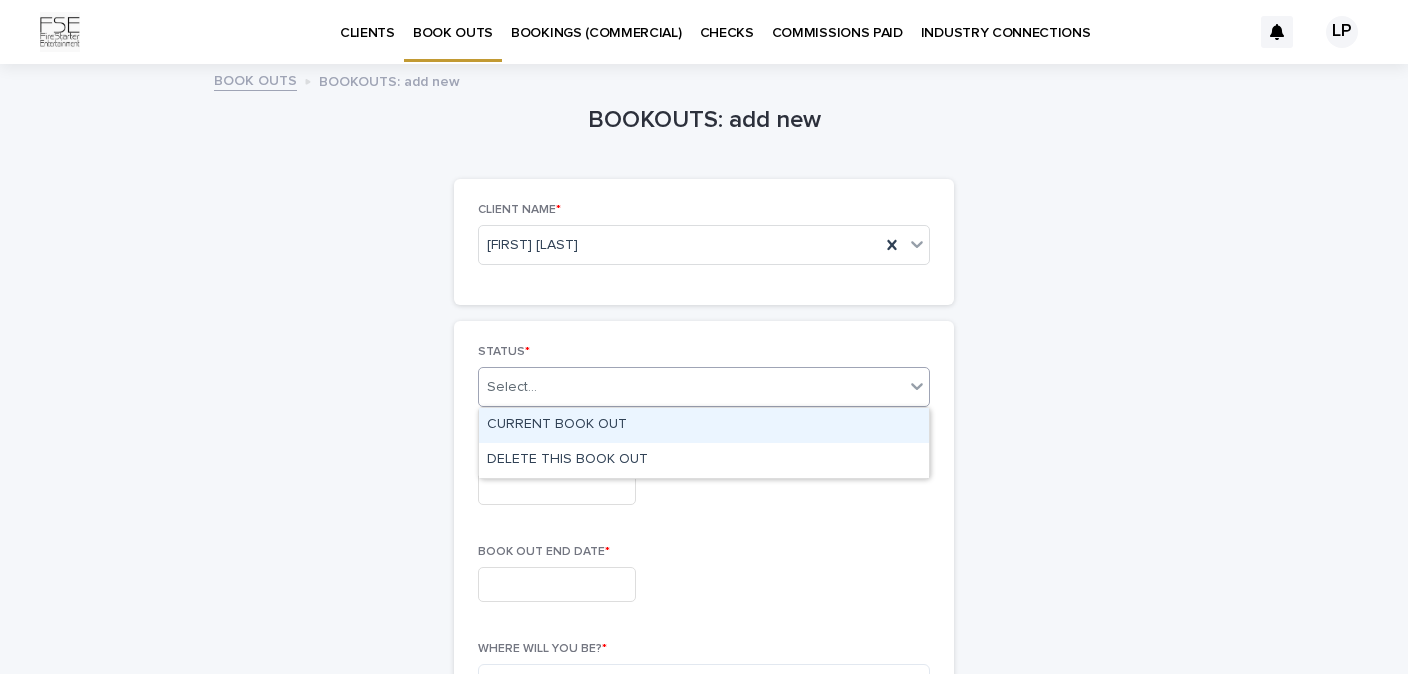 click on "CURRENT BOOK OUT" at bounding box center [704, 425] 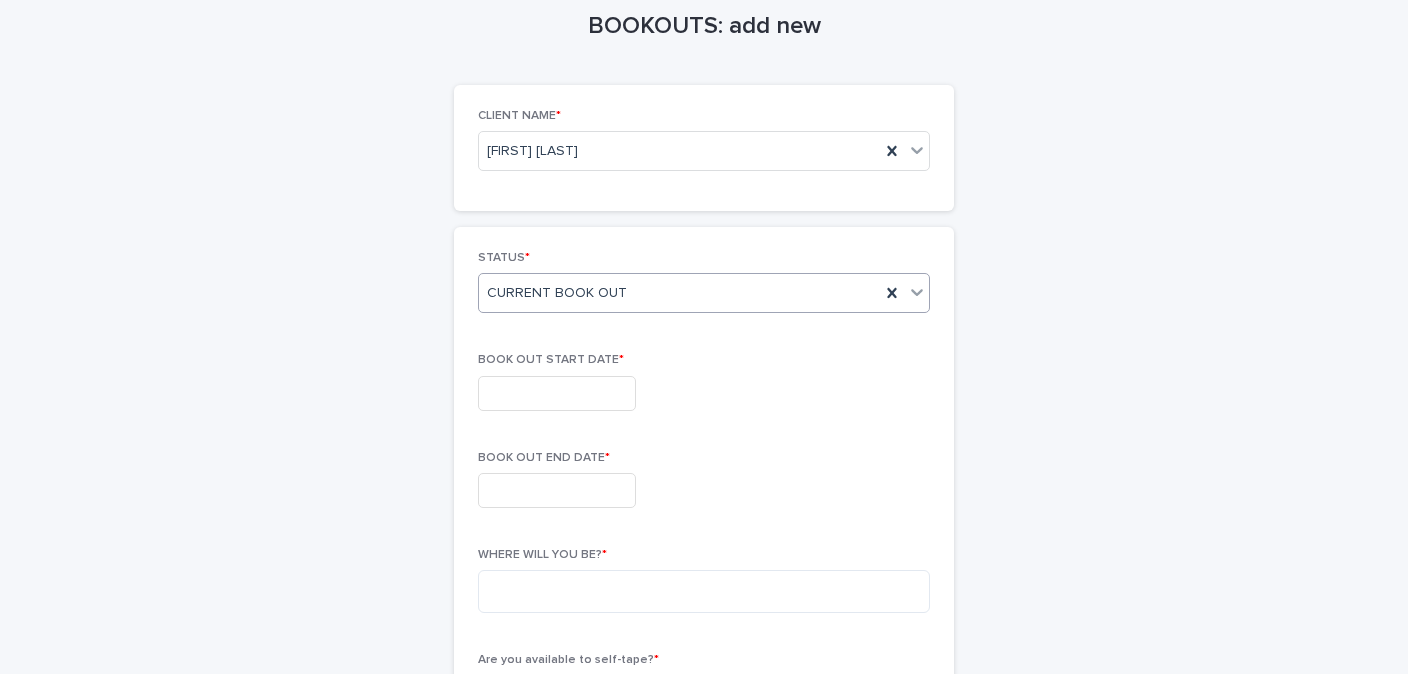 scroll, scrollTop: 152, scrollLeft: 0, axis: vertical 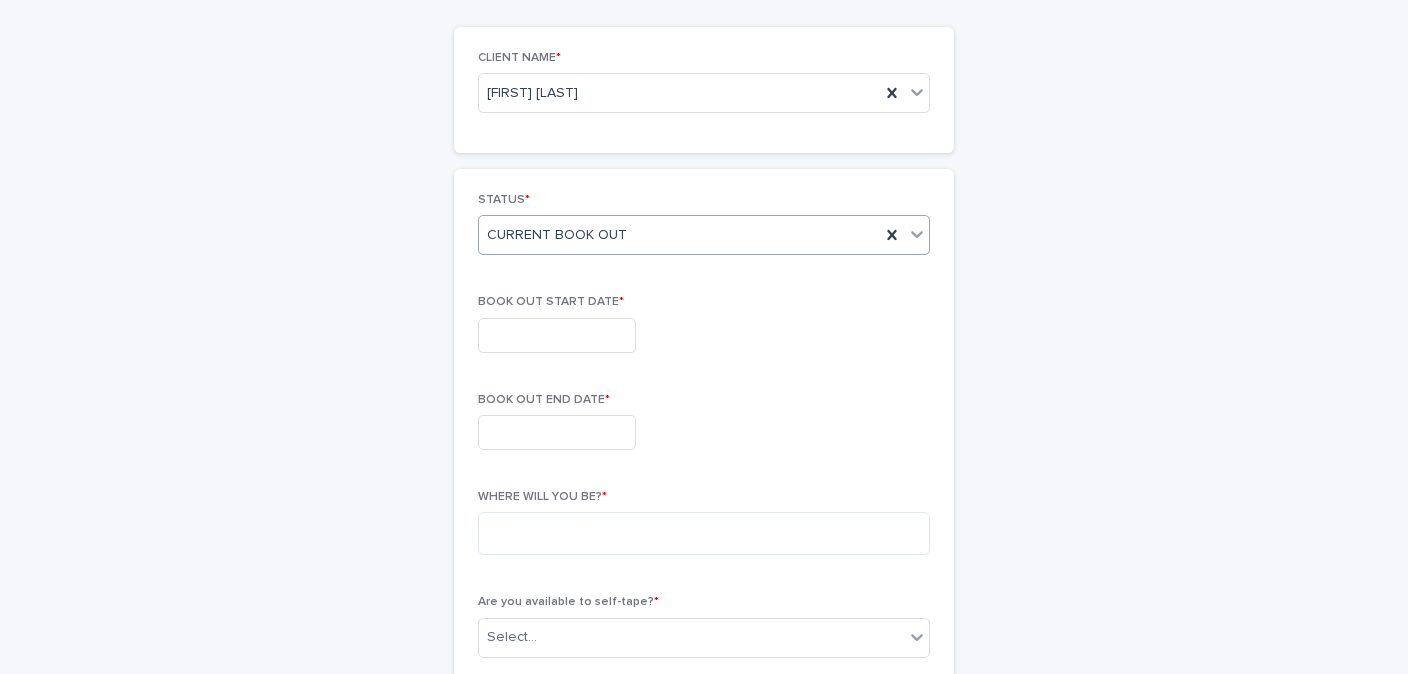 click on "BOOK OUT START DATE *" at bounding box center [704, 331] 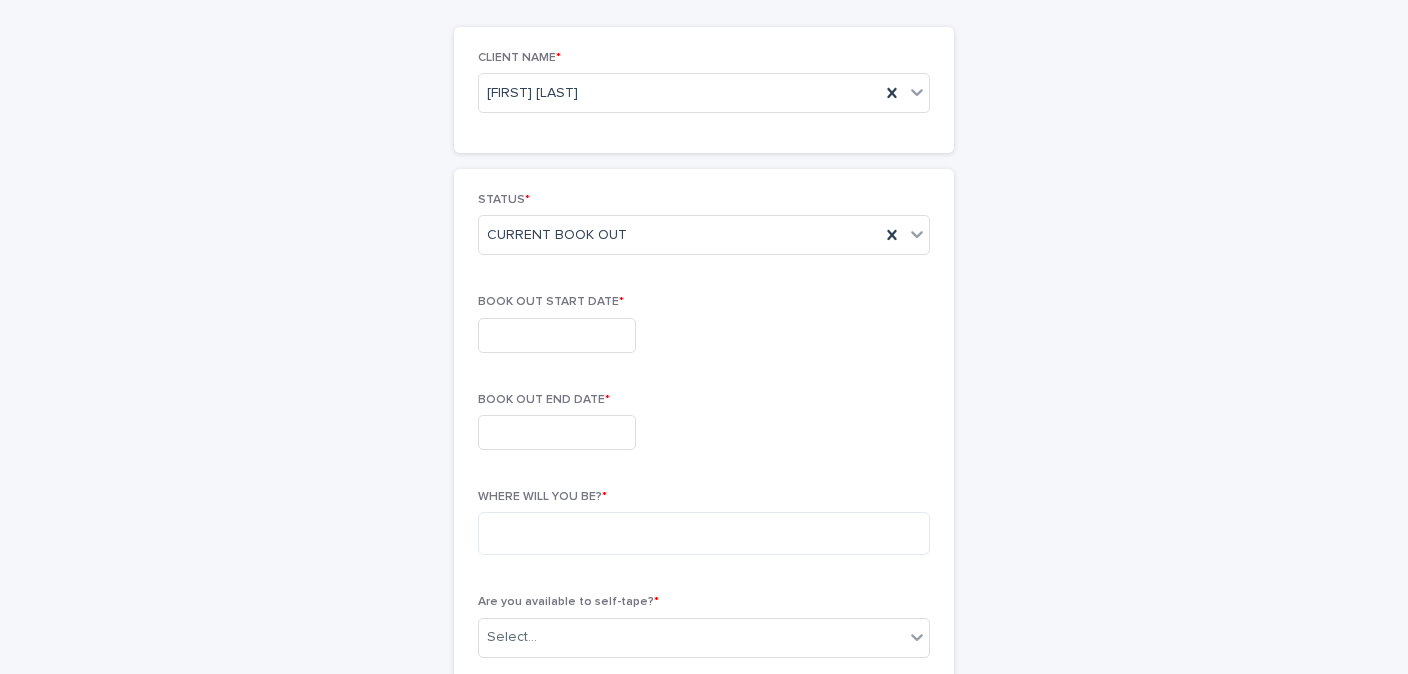 click at bounding box center (557, 335) 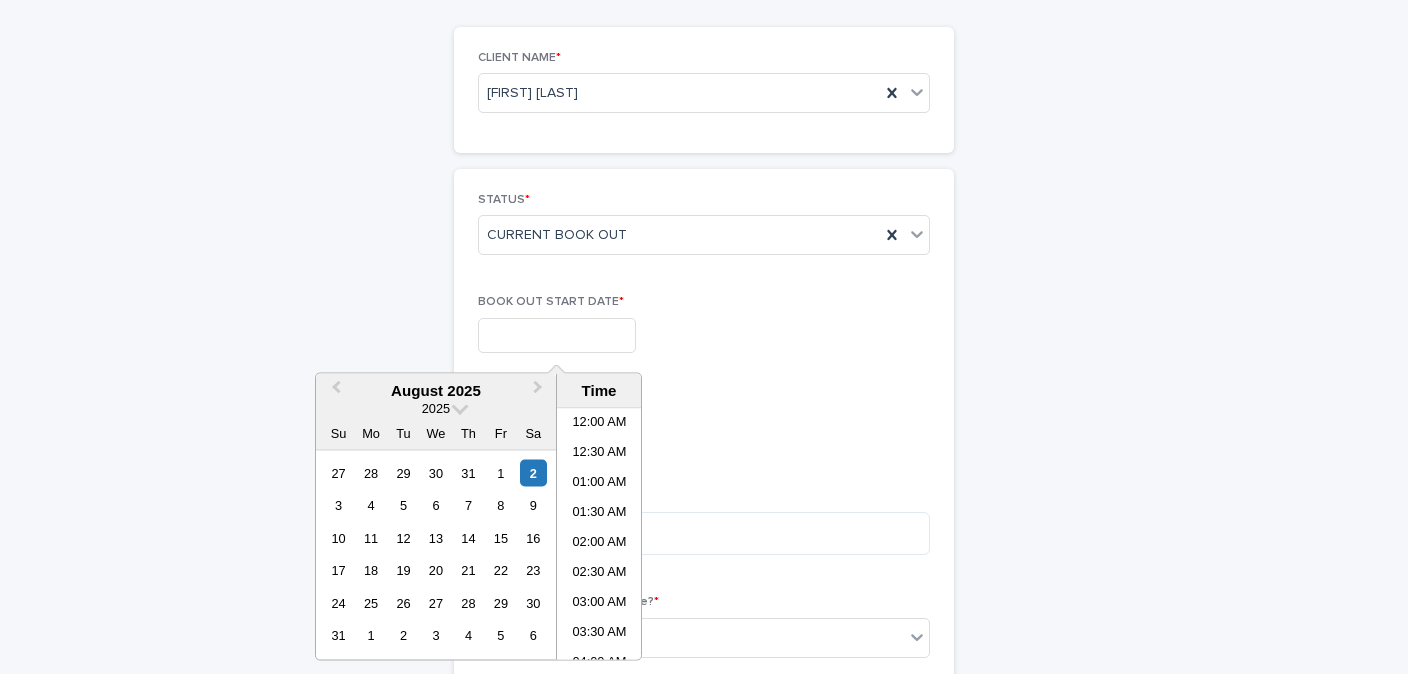 scroll, scrollTop: 789, scrollLeft: 0, axis: vertical 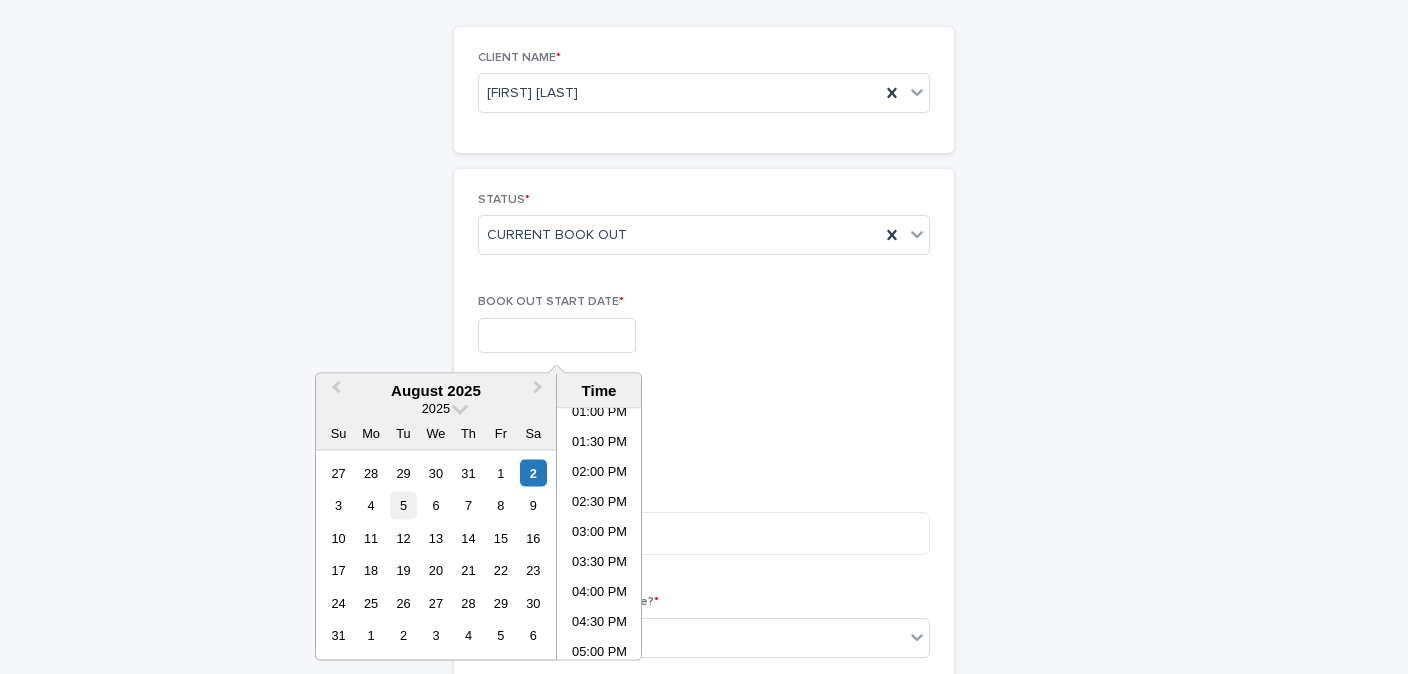 click on "5" at bounding box center [403, 505] 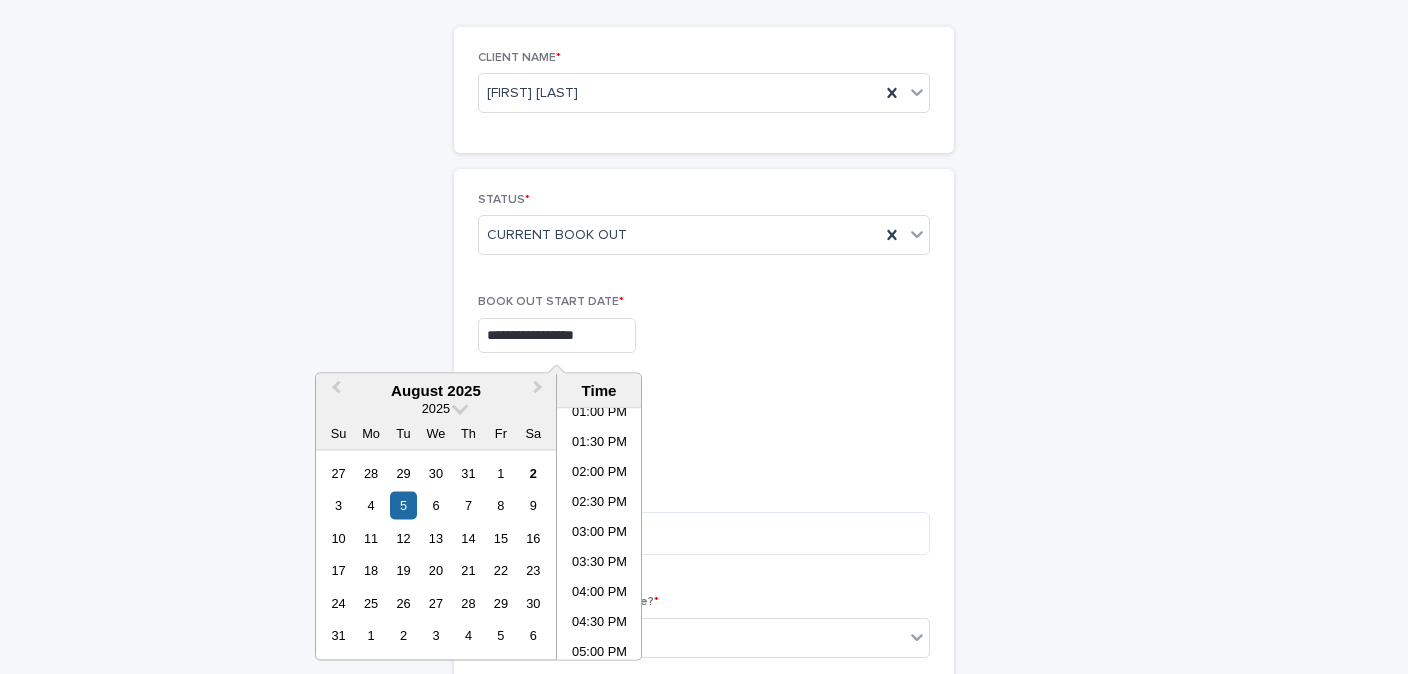 click on "**********" at bounding box center [704, 735] 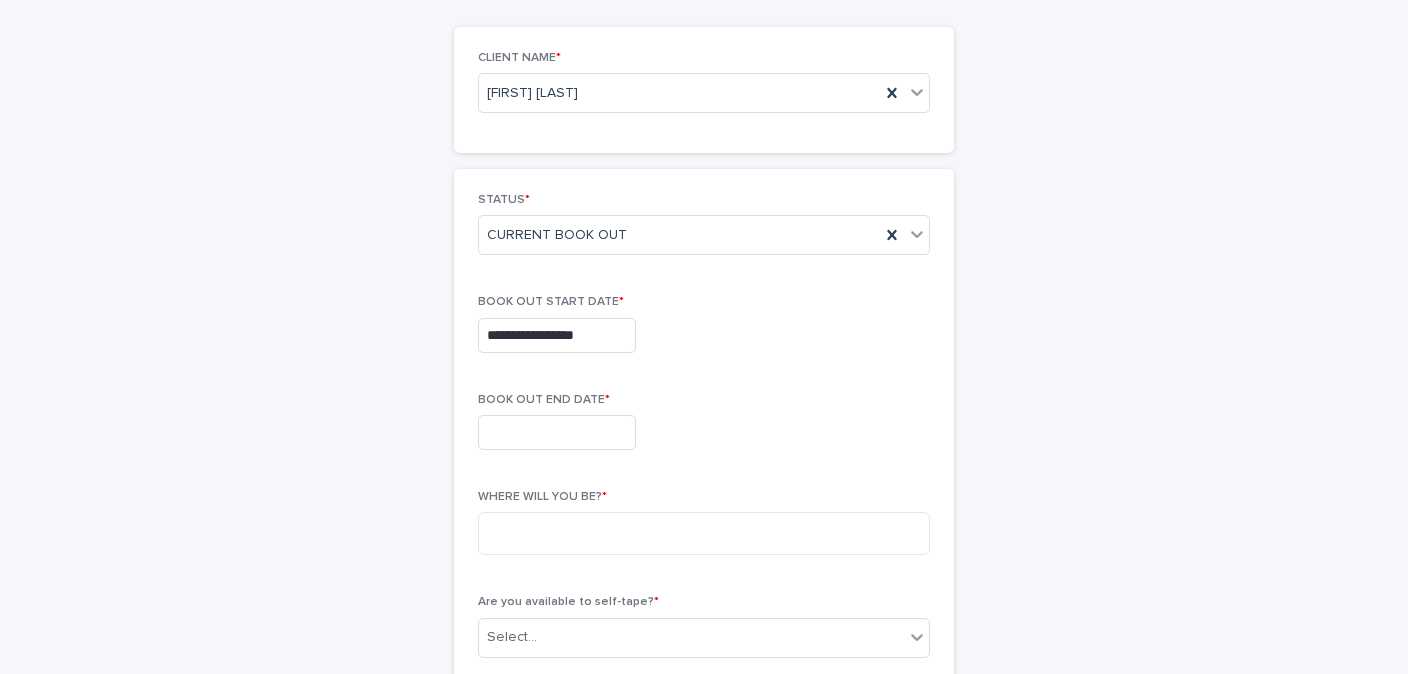 click at bounding box center [557, 432] 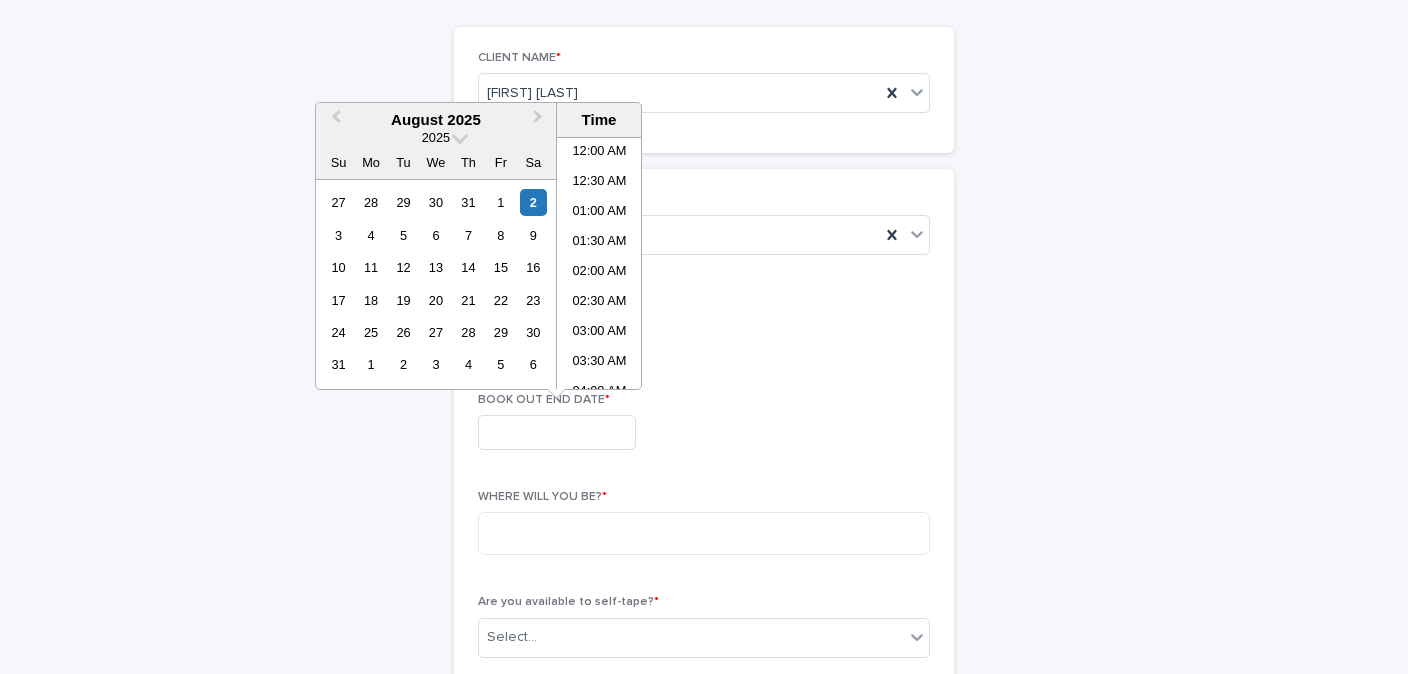 scroll, scrollTop: 789, scrollLeft: 0, axis: vertical 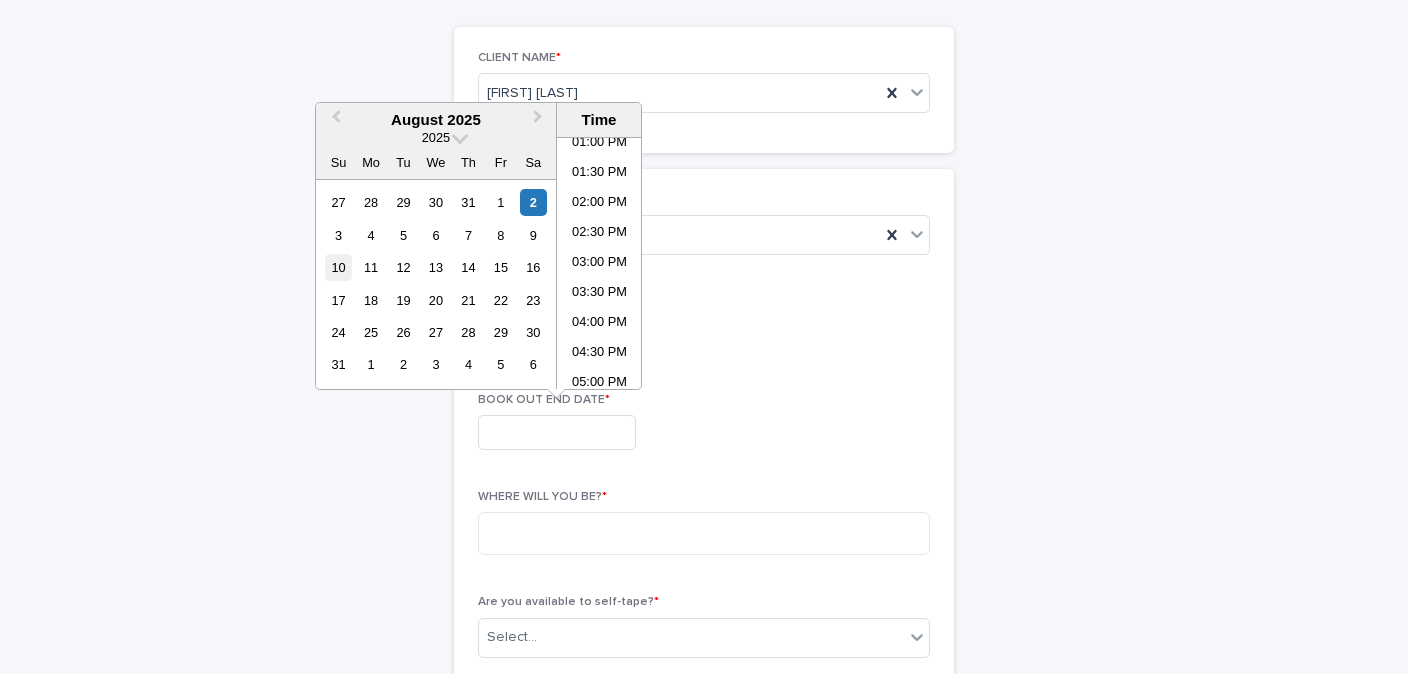 click on "10" at bounding box center [338, 267] 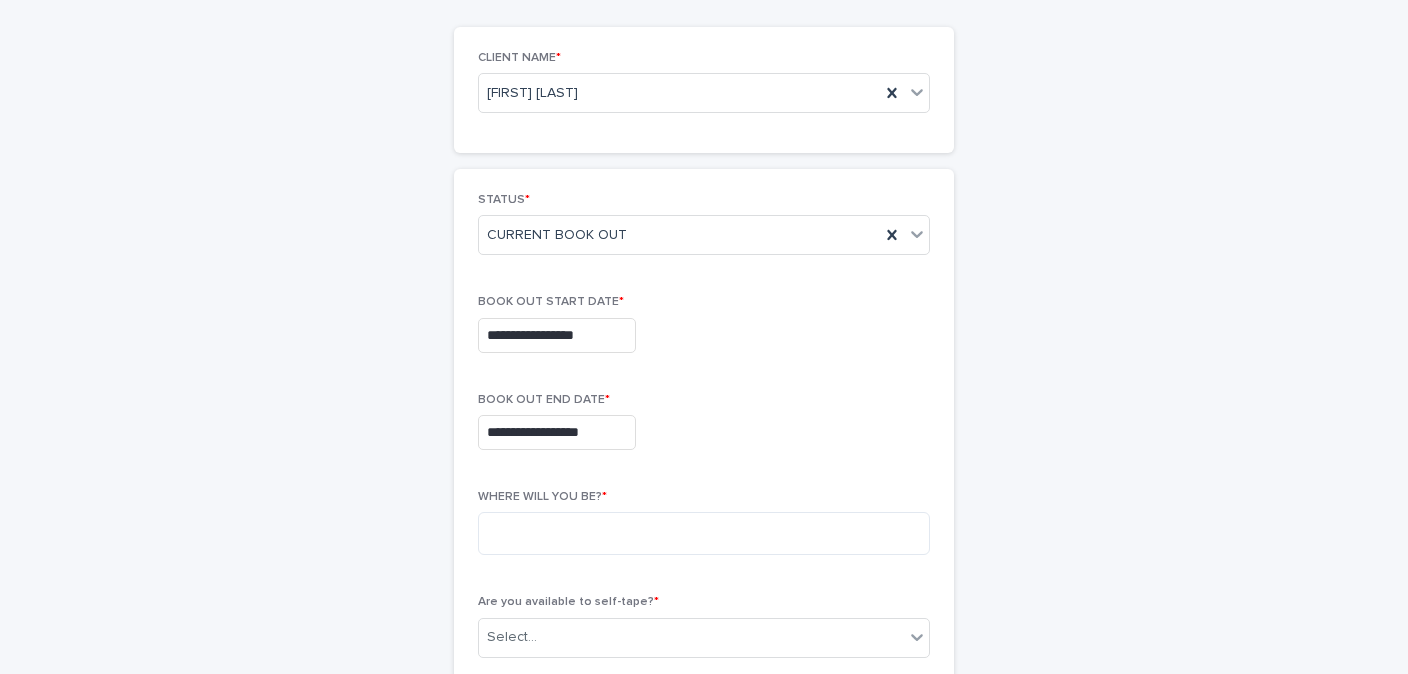 click on "BOOK OUT END DATE *" at bounding box center [704, 400] 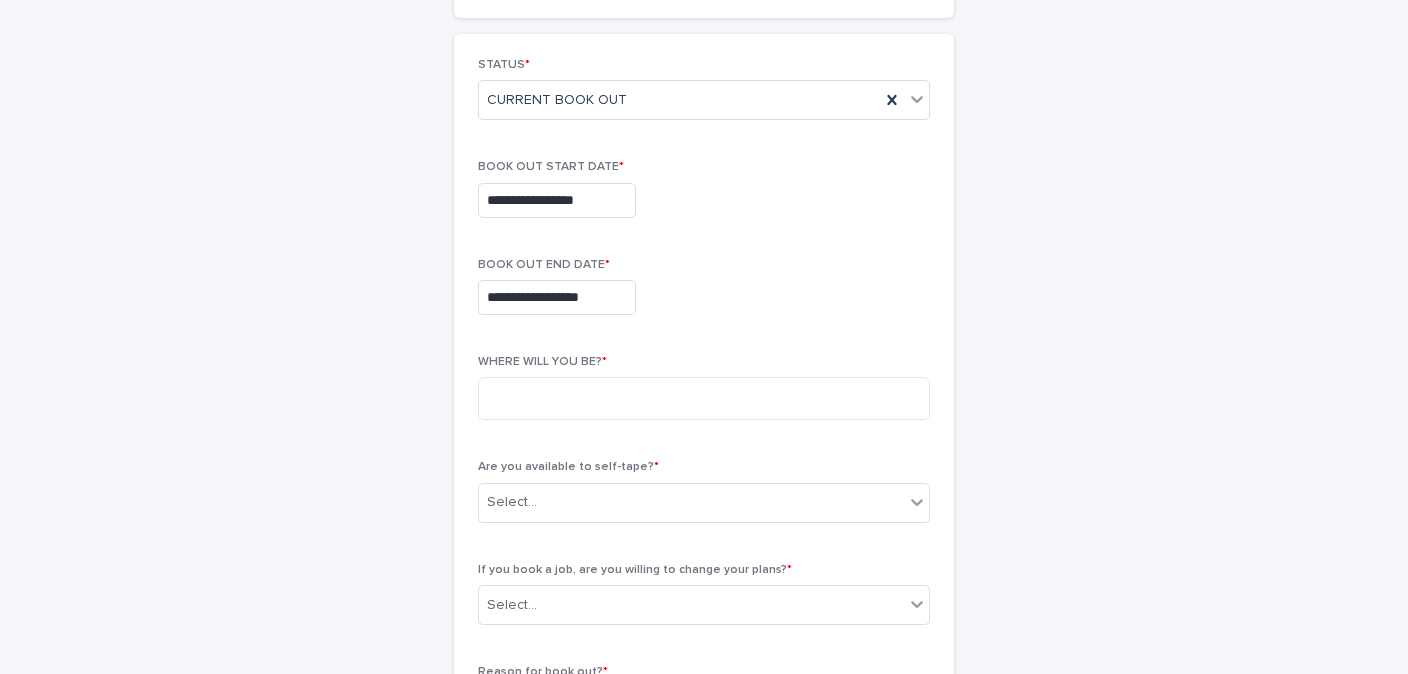 scroll, scrollTop: 317, scrollLeft: 0, axis: vertical 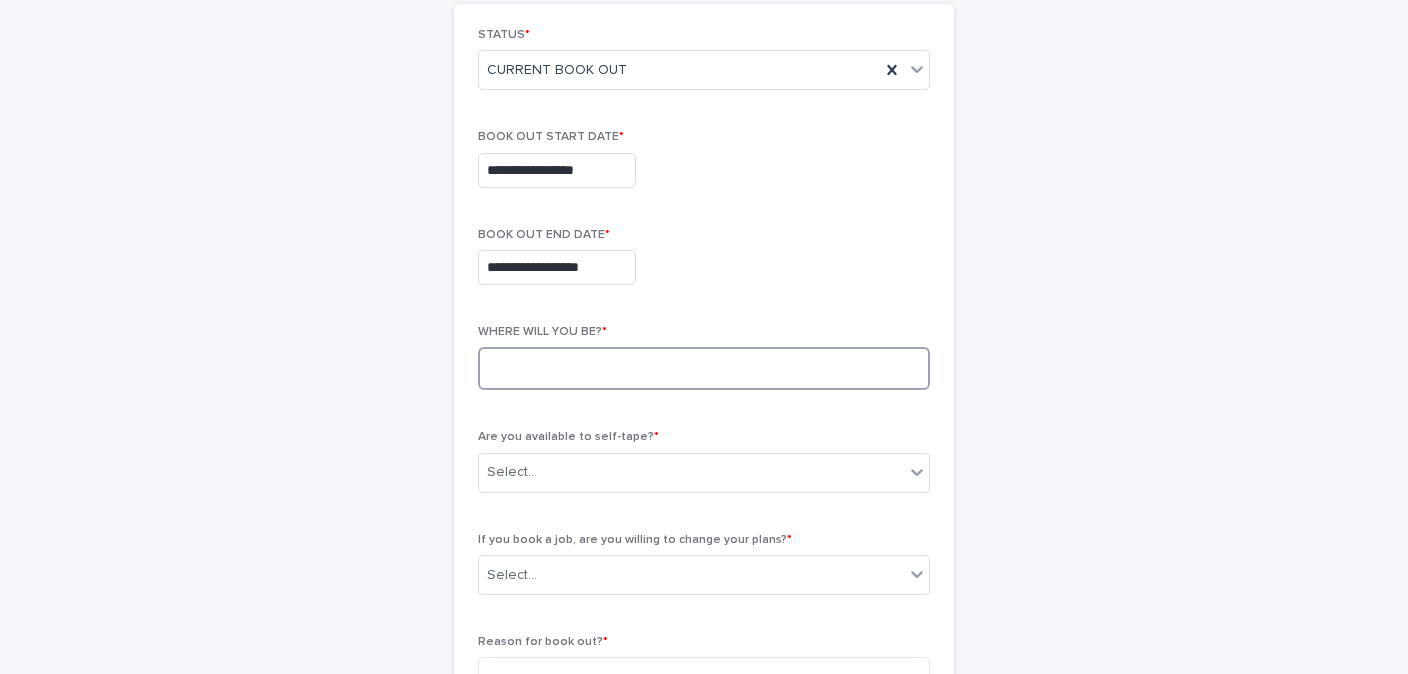 click at bounding box center (704, 368) 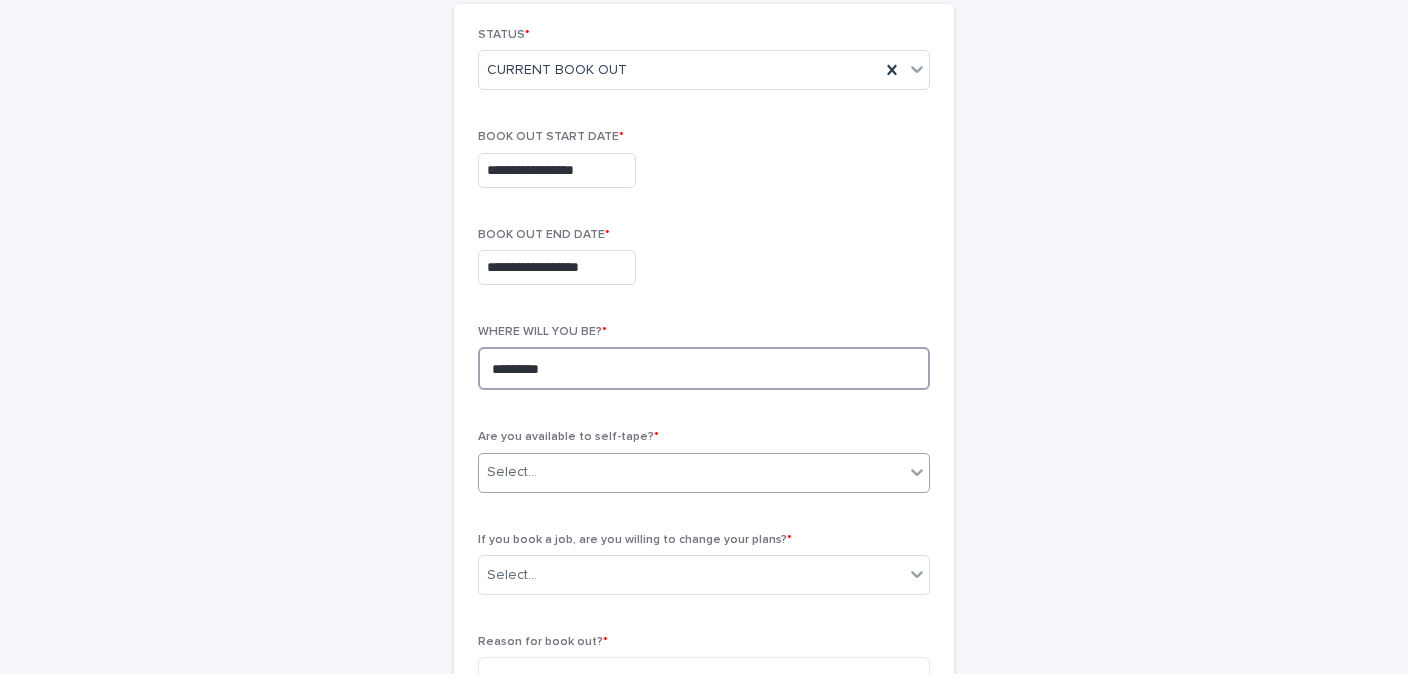 type on "*********" 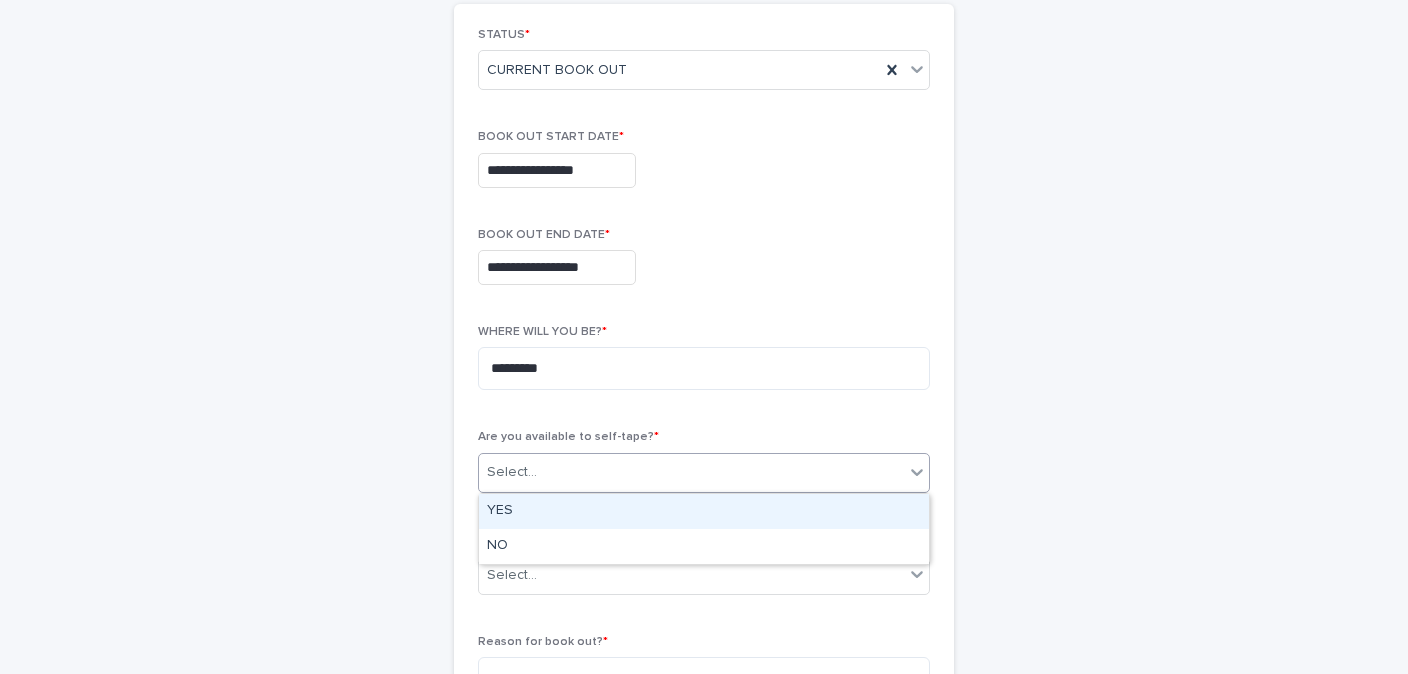 click on "Select..." at bounding box center (691, 472) 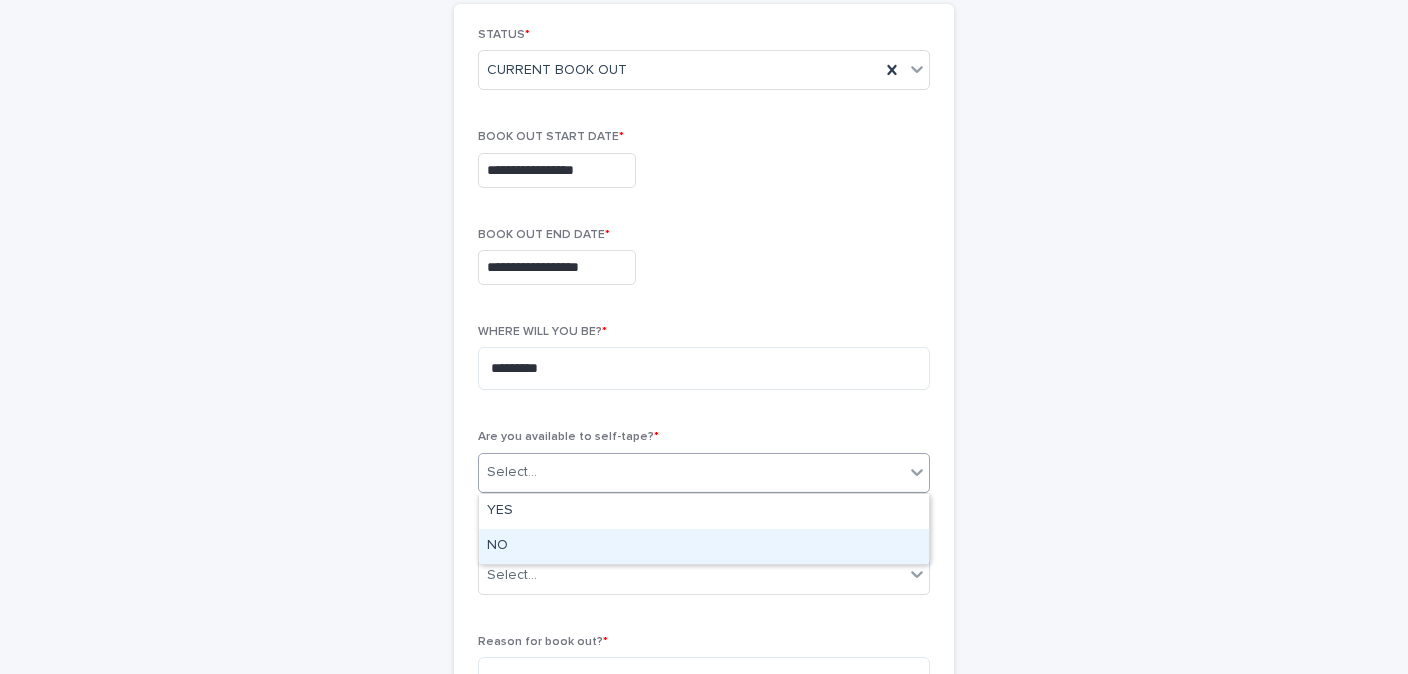 click on "NO" at bounding box center (704, 546) 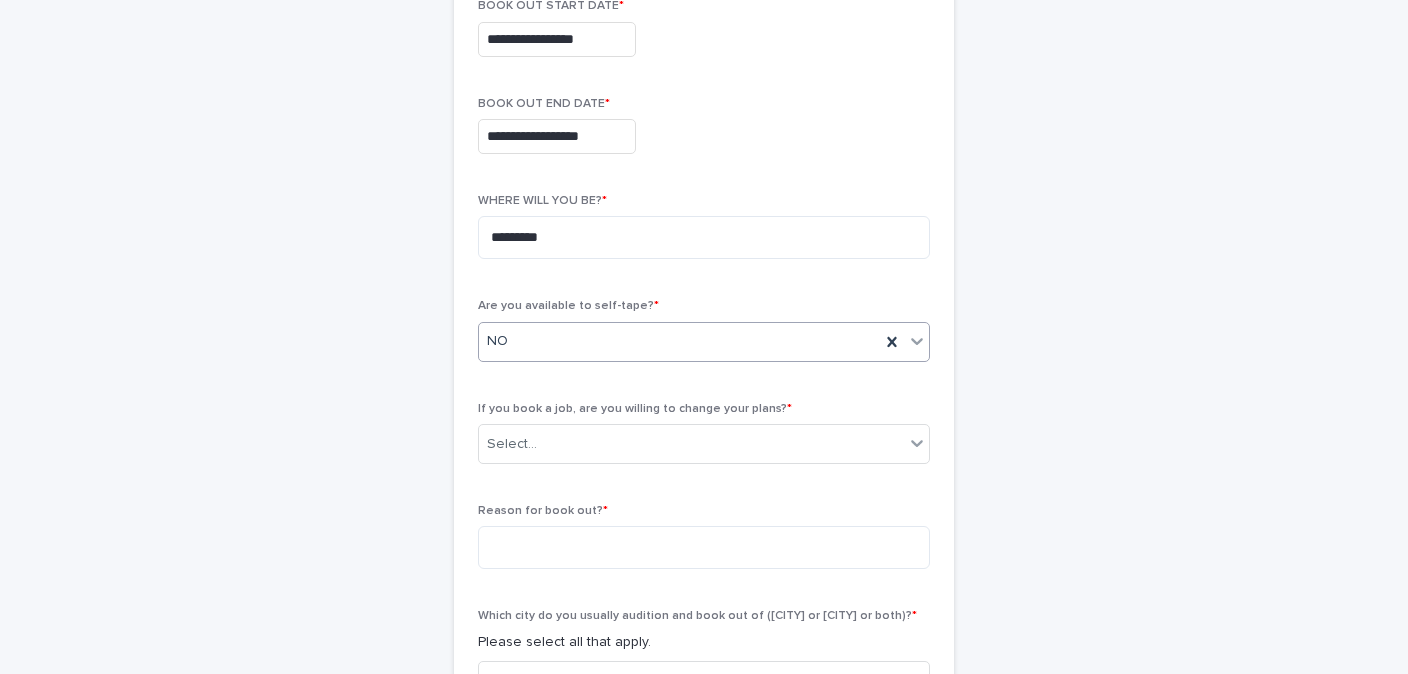 scroll, scrollTop: 456, scrollLeft: 0, axis: vertical 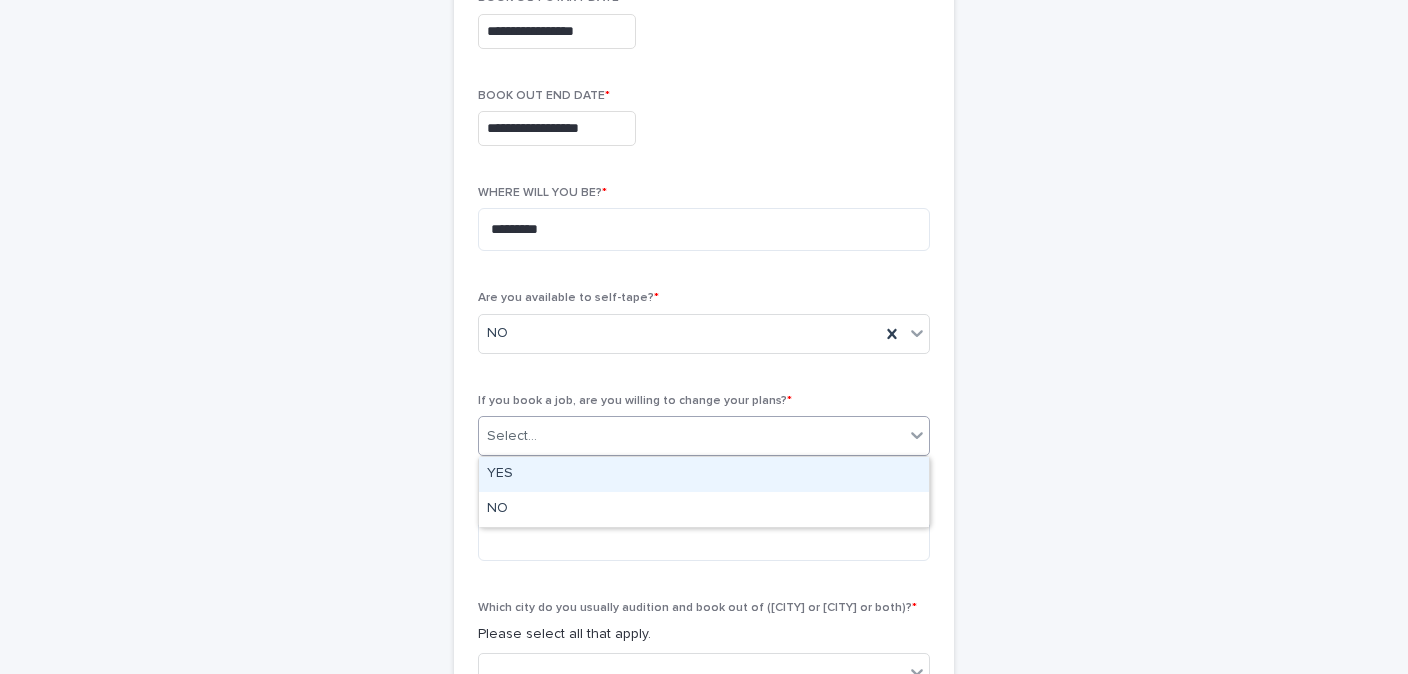 click on "Select..." at bounding box center (691, 436) 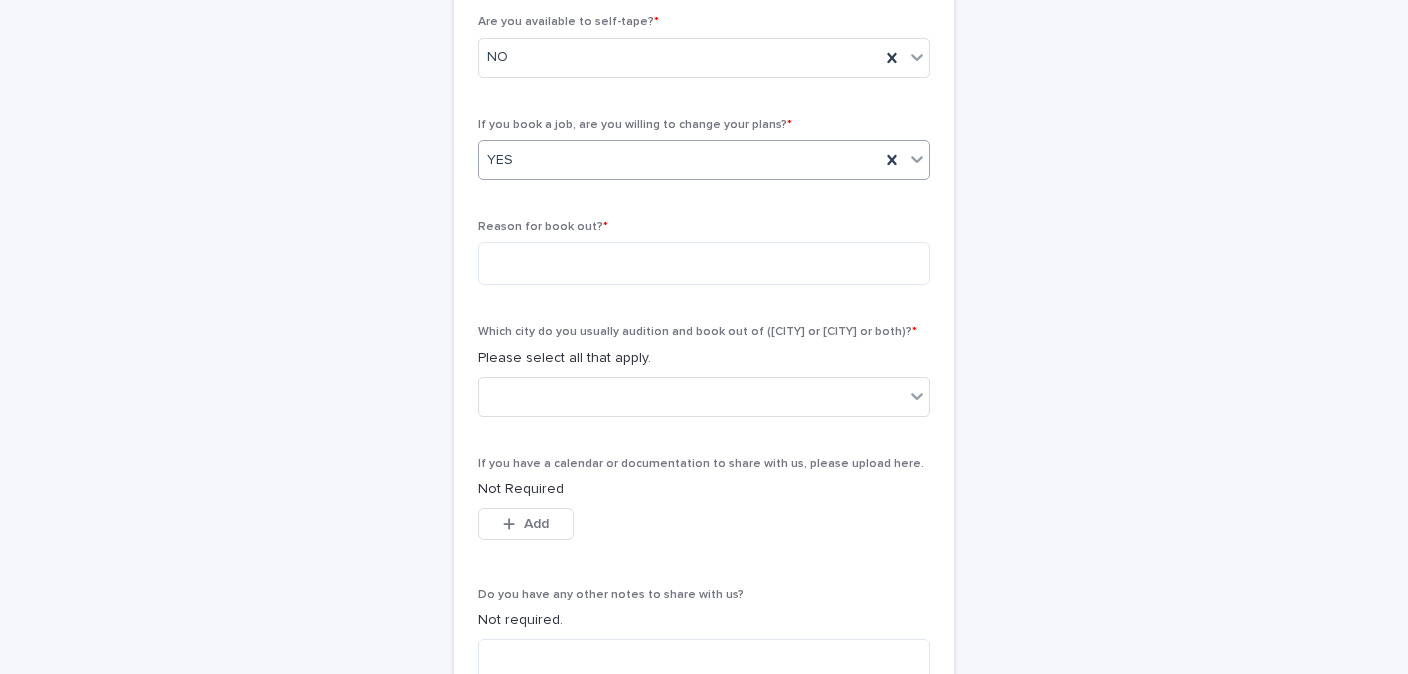 scroll, scrollTop: 783, scrollLeft: 0, axis: vertical 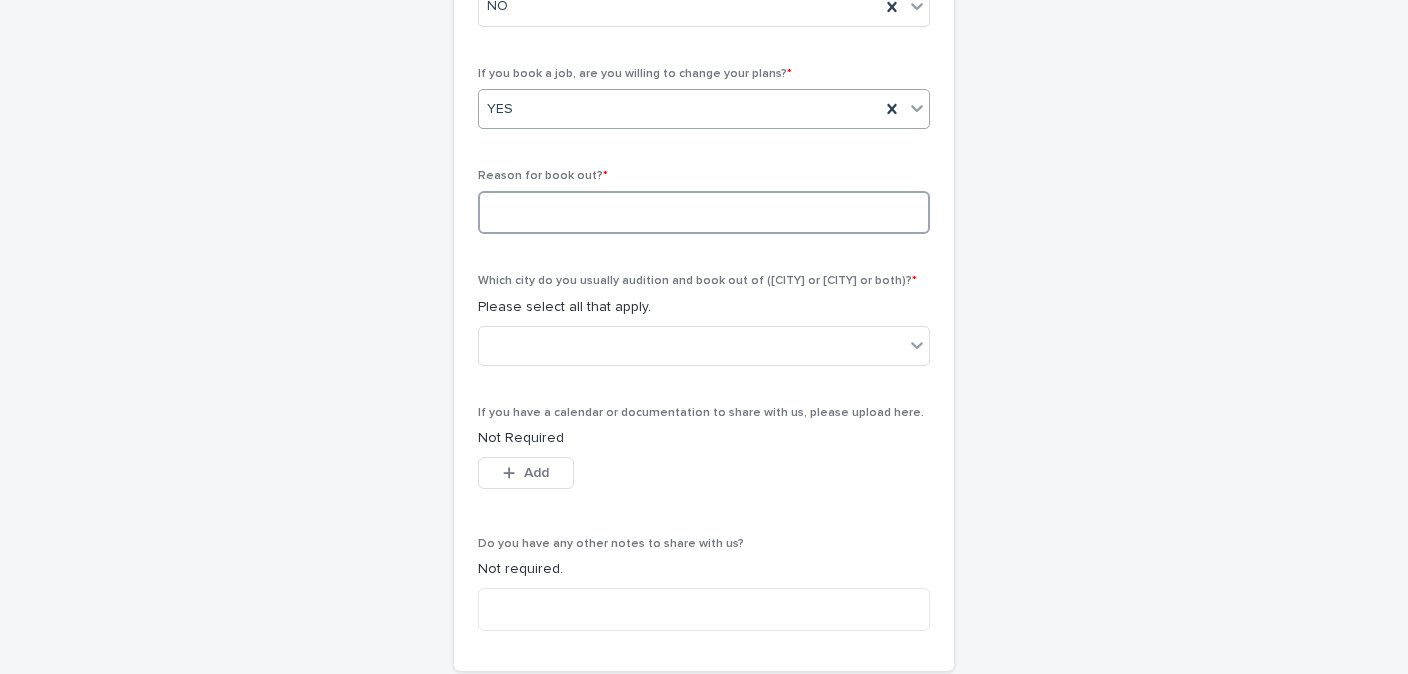 click at bounding box center [704, 212] 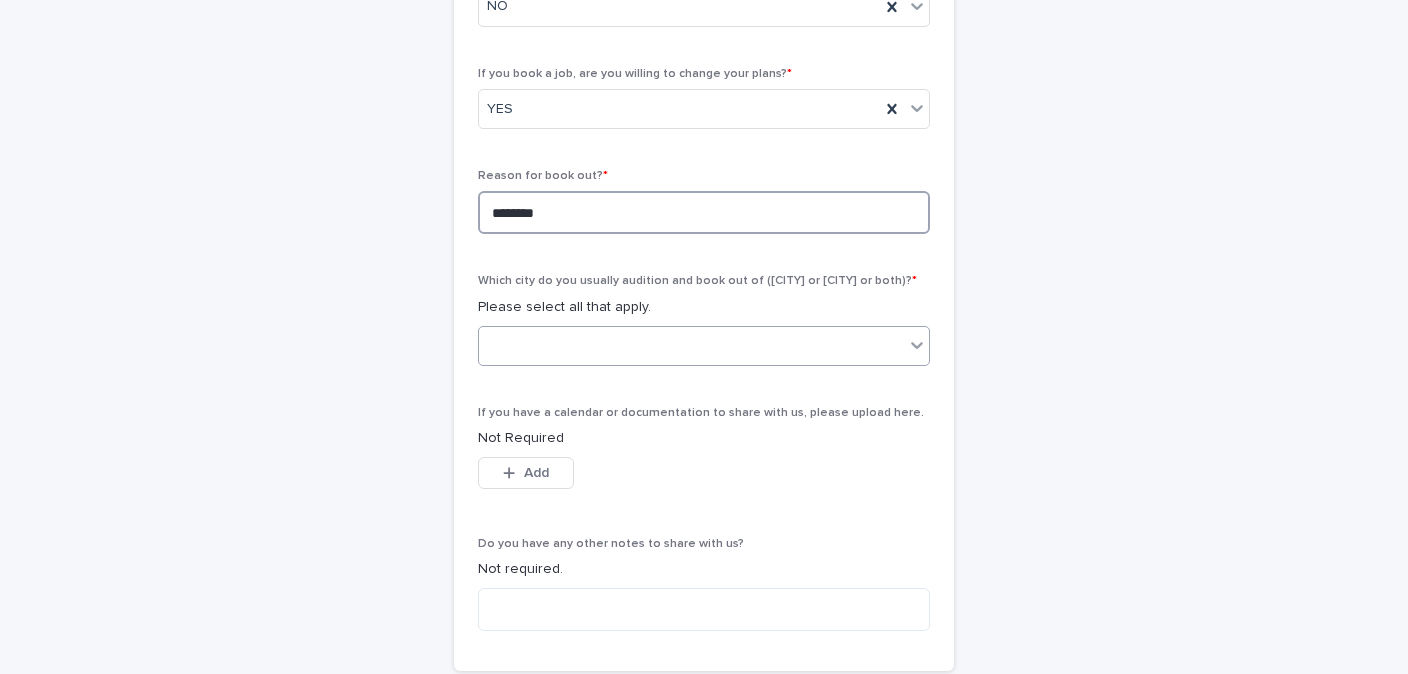 type on "********" 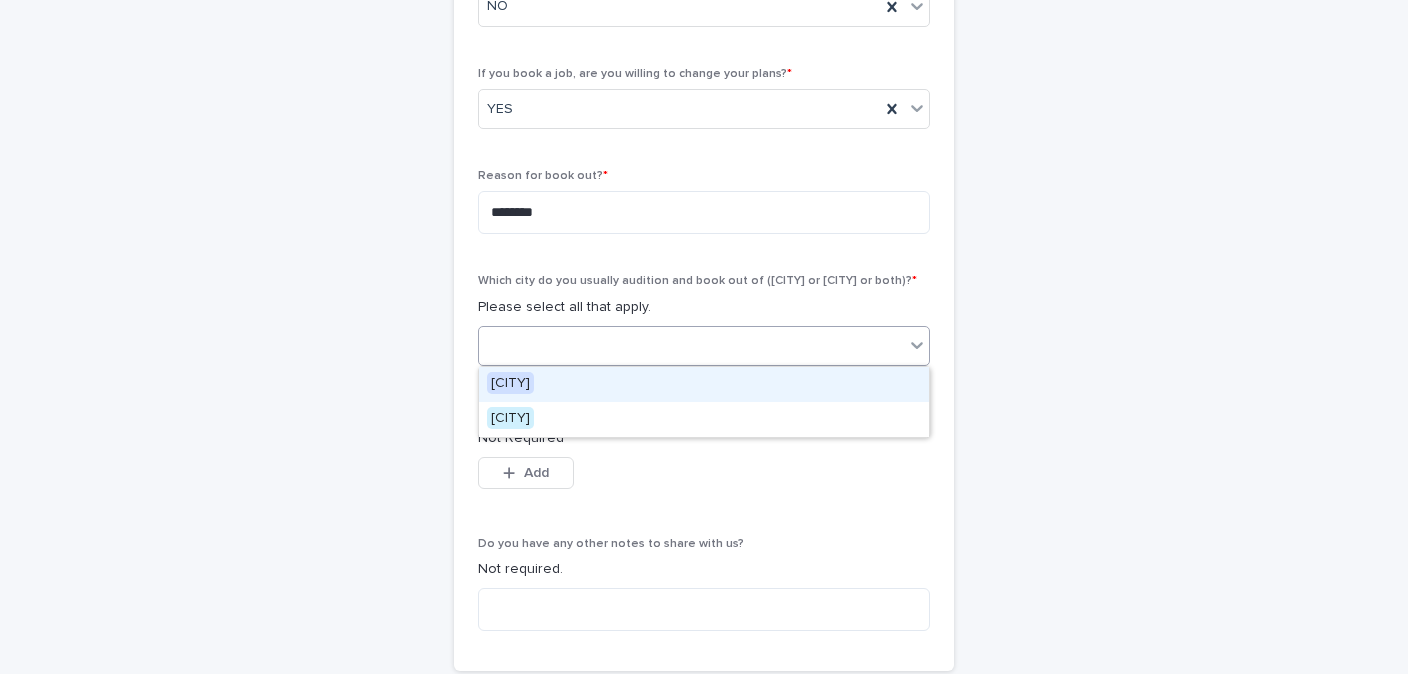 click at bounding box center (691, 345) 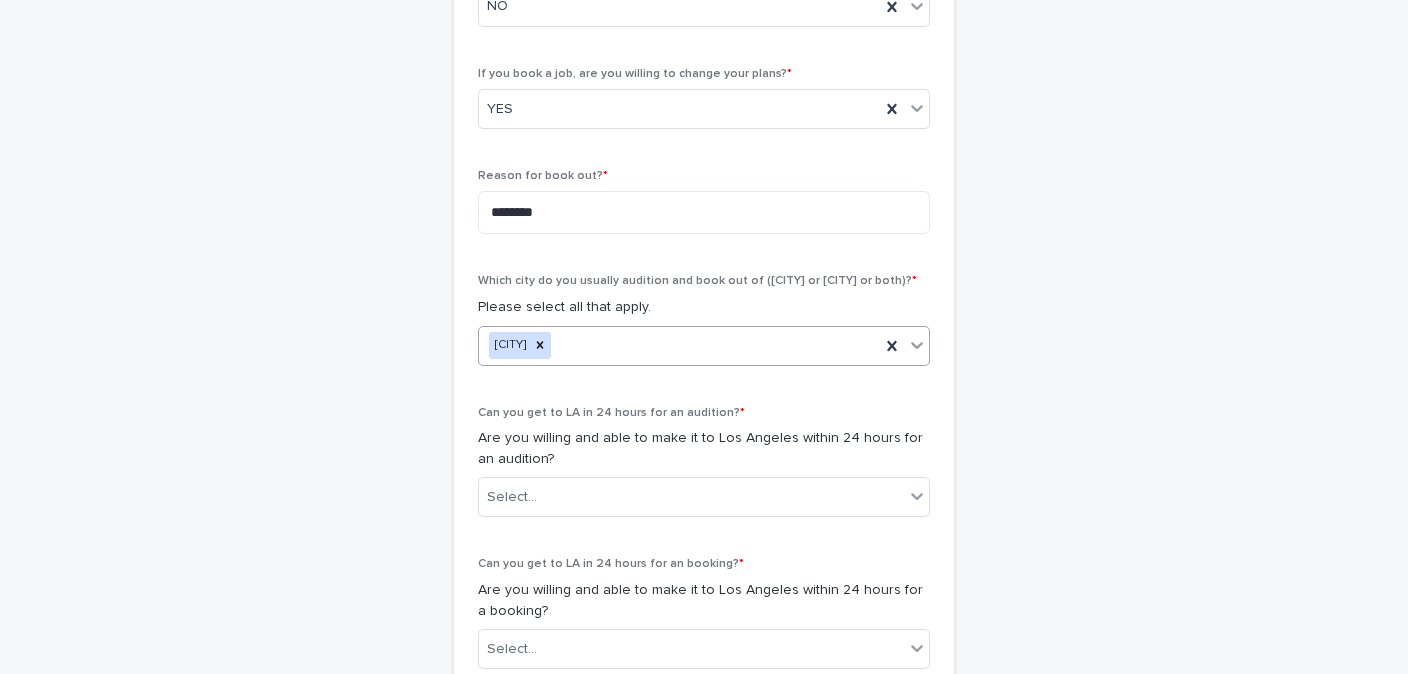 scroll, scrollTop: 935, scrollLeft: 0, axis: vertical 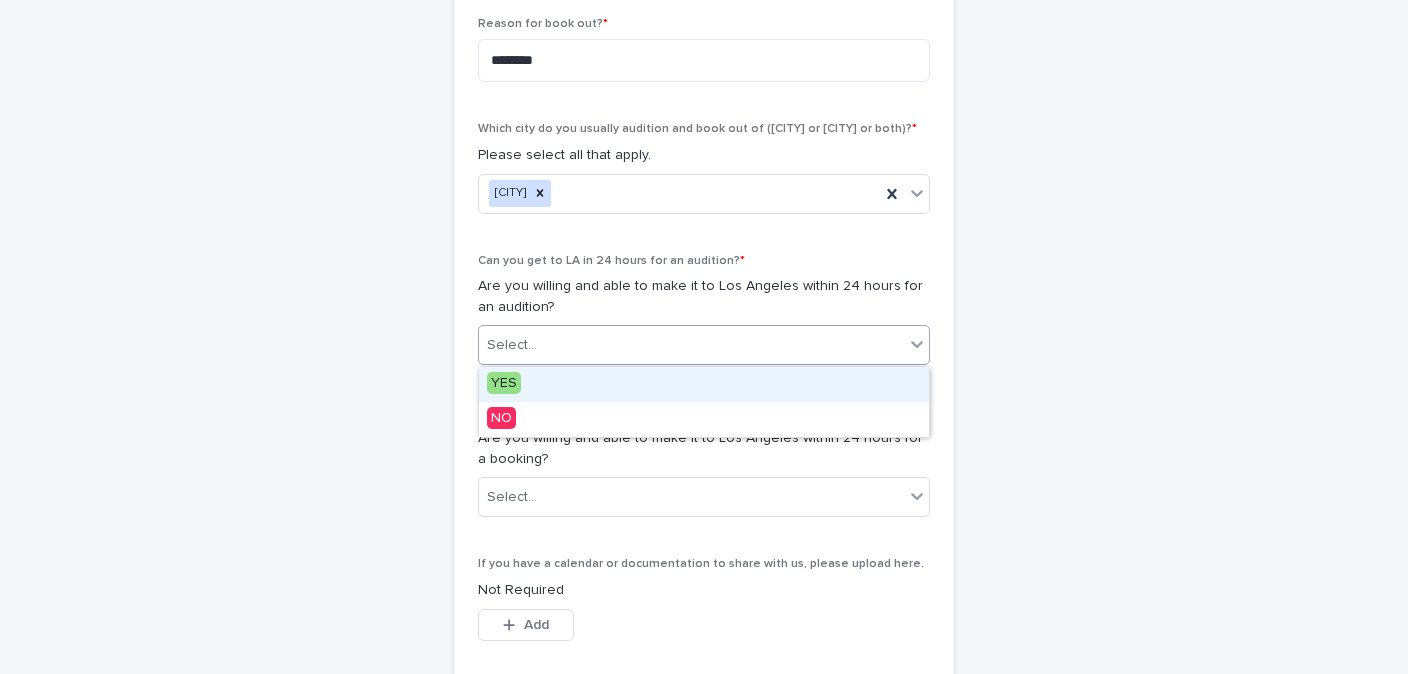 click on "Select..." at bounding box center (691, 345) 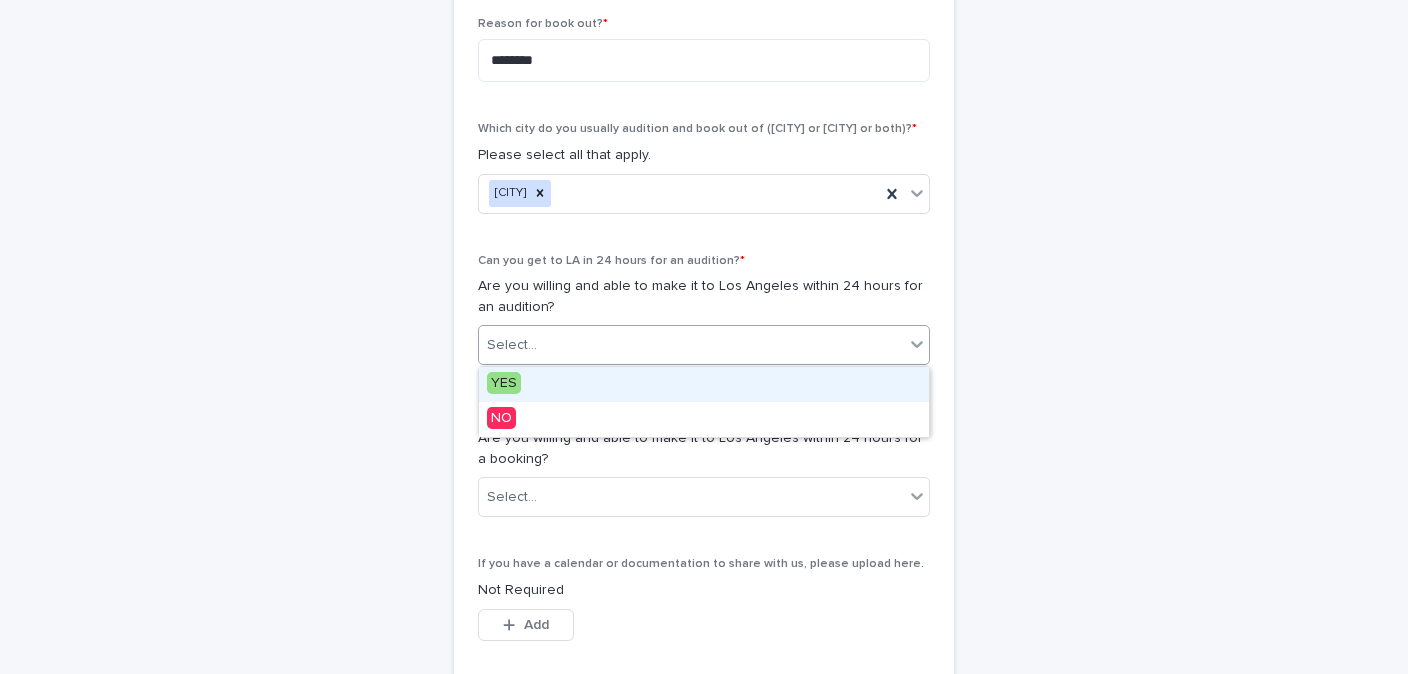 click on "YES" at bounding box center (504, 383) 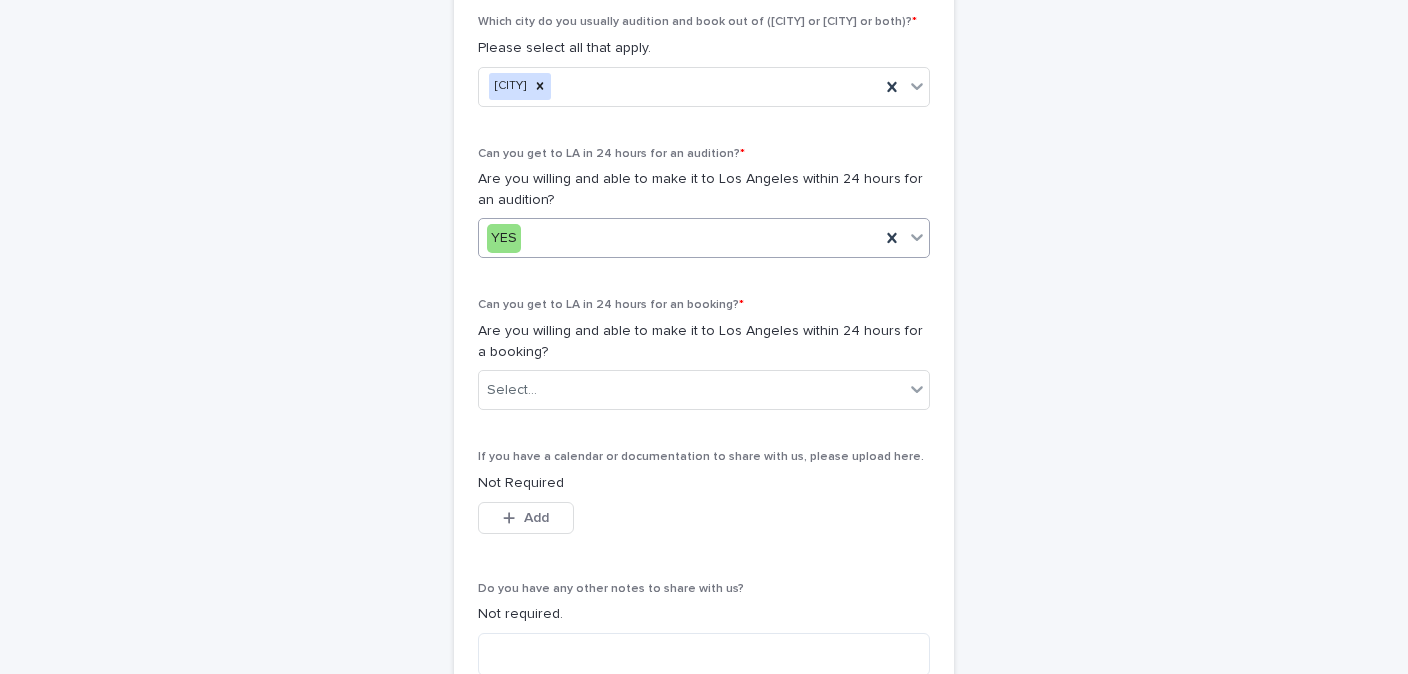 scroll, scrollTop: 1121, scrollLeft: 0, axis: vertical 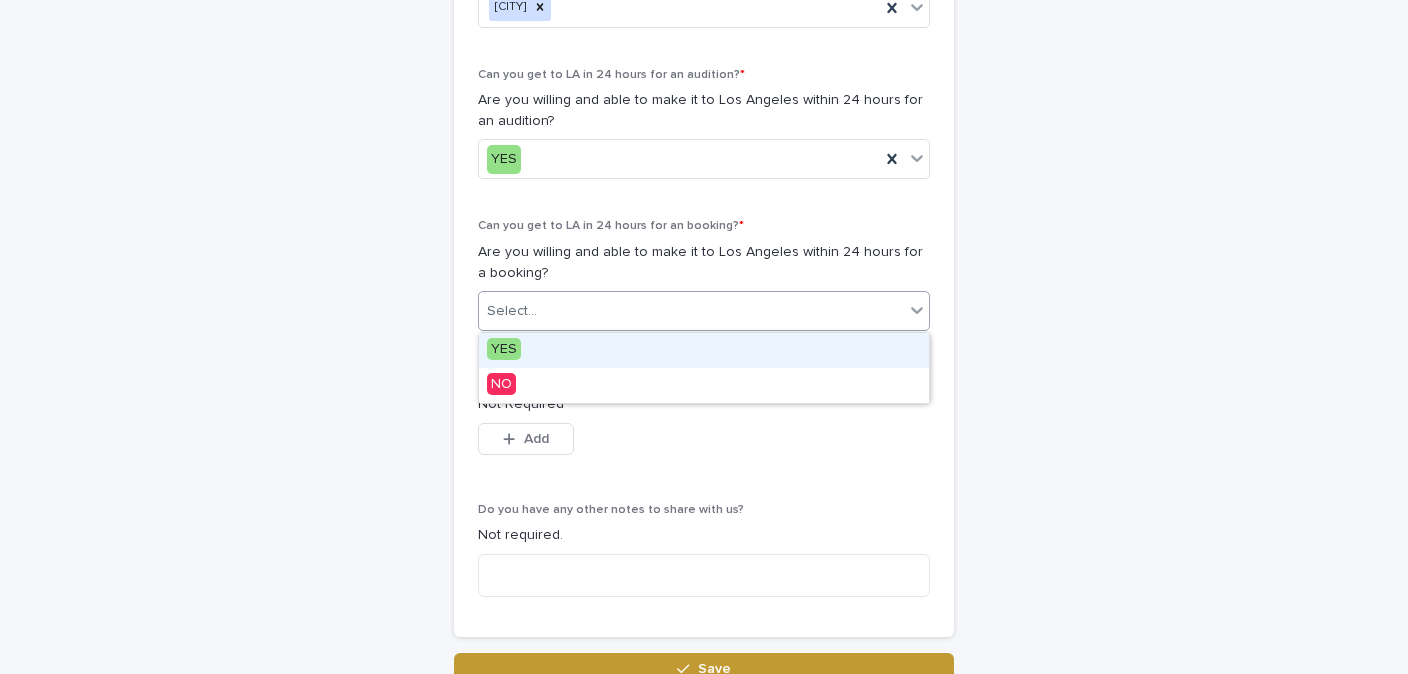 click on "Select..." at bounding box center [691, 311] 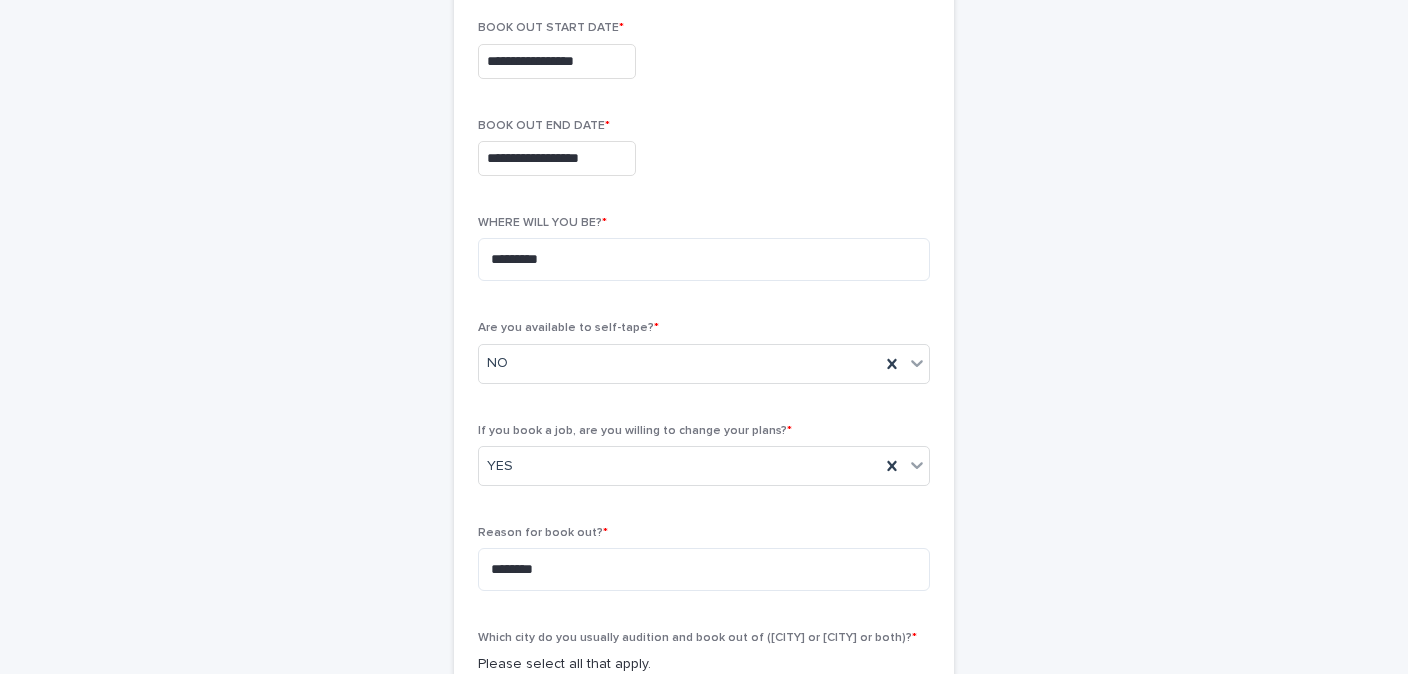 scroll, scrollTop: 1288, scrollLeft: 0, axis: vertical 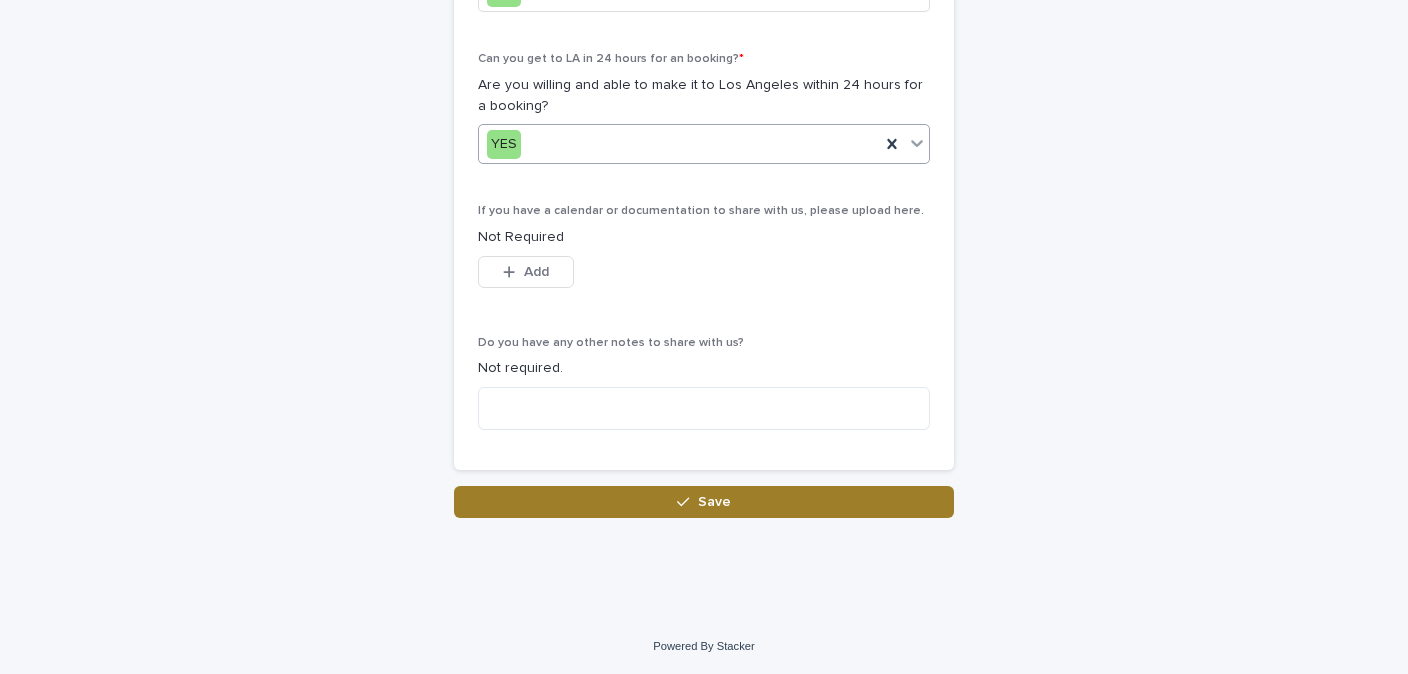 click on "Save" at bounding box center (704, 502) 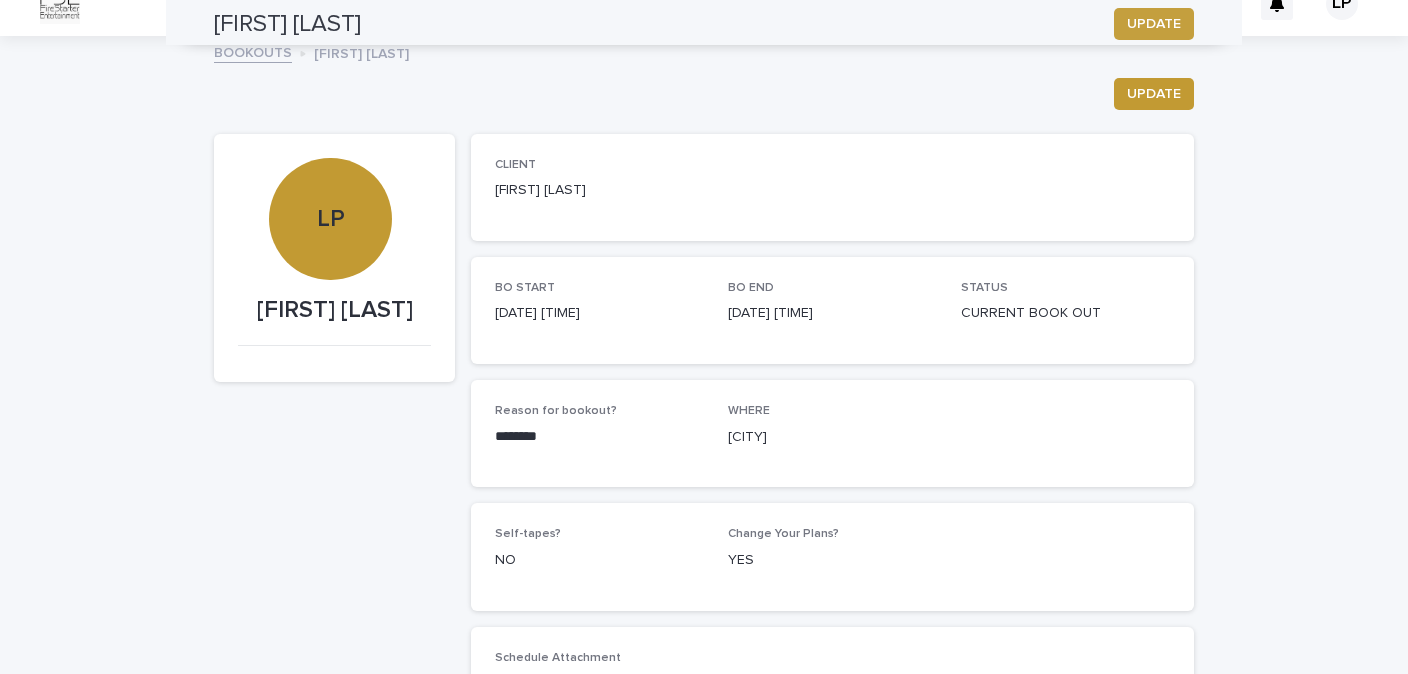 scroll, scrollTop: 0, scrollLeft: 0, axis: both 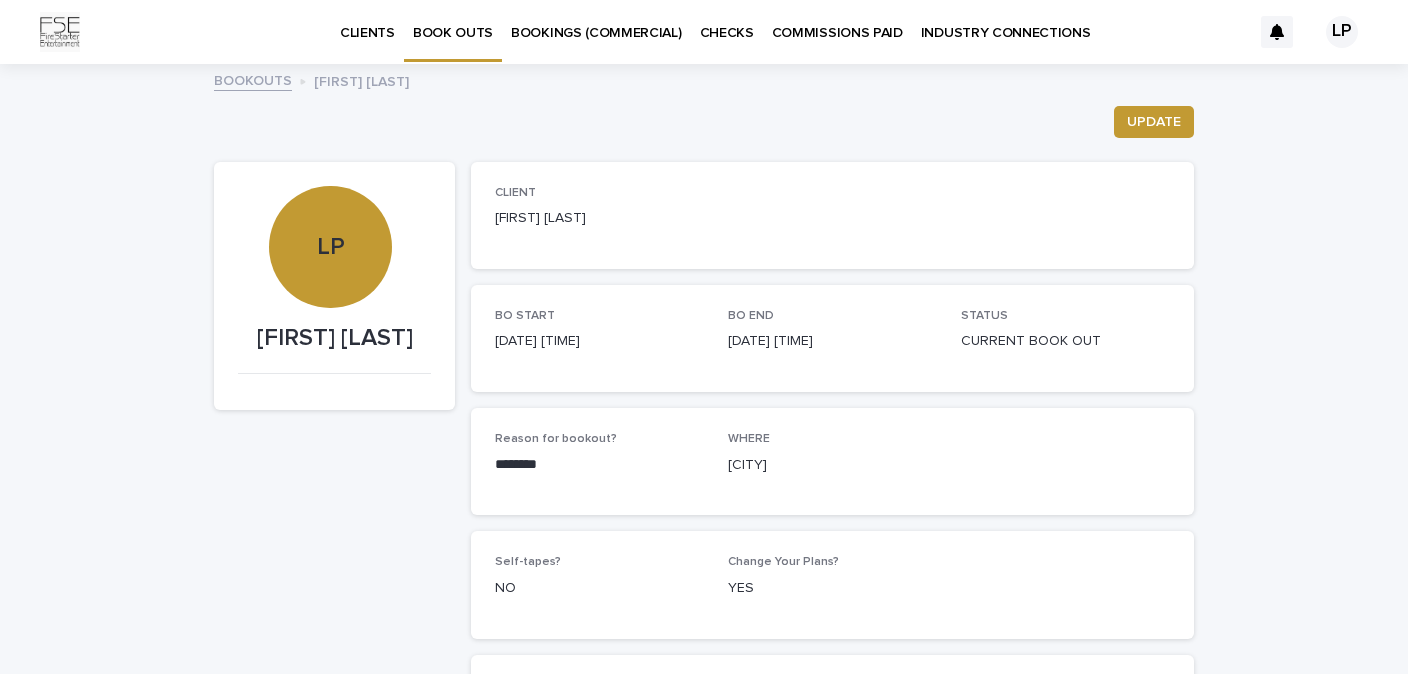 click on "BOOKINGS (COMMERCIAL)" at bounding box center (596, 21) 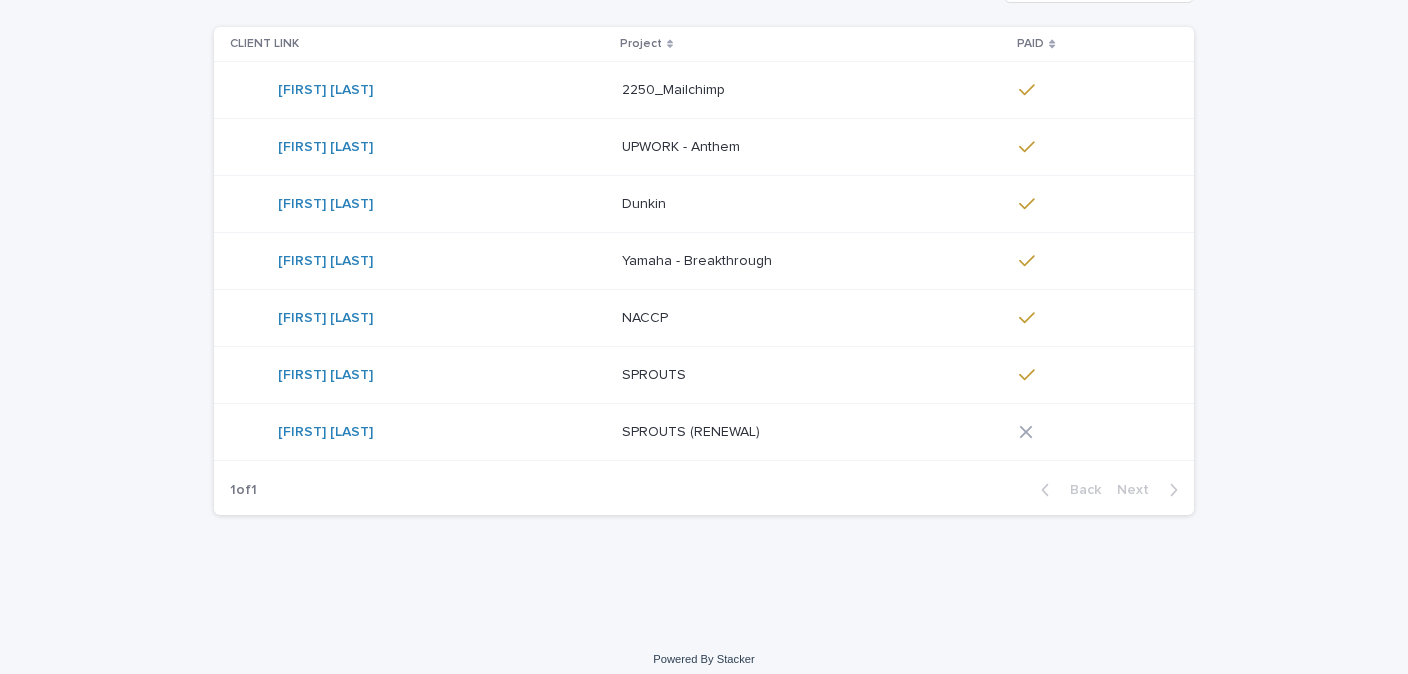 scroll, scrollTop: 347, scrollLeft: 0, axis: vertical 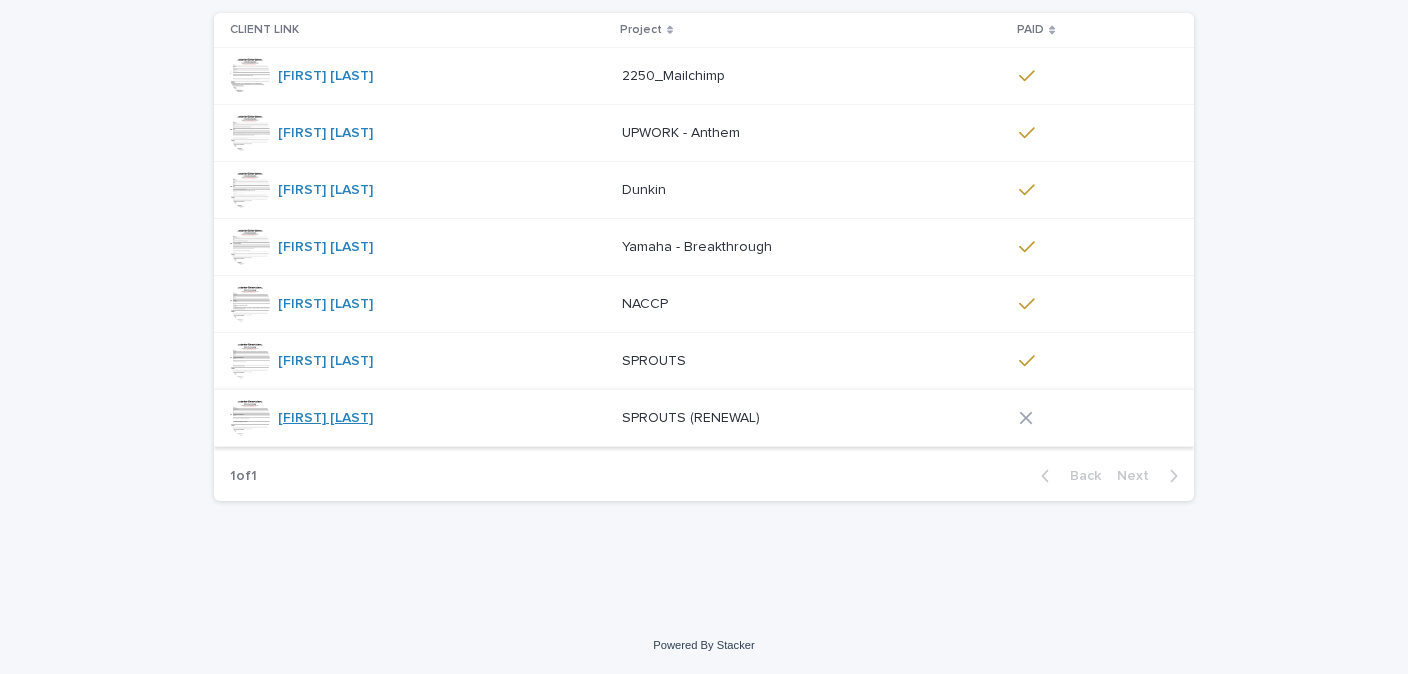 click on "[FIRST] [LAST]" at bounding box center (325, 418) 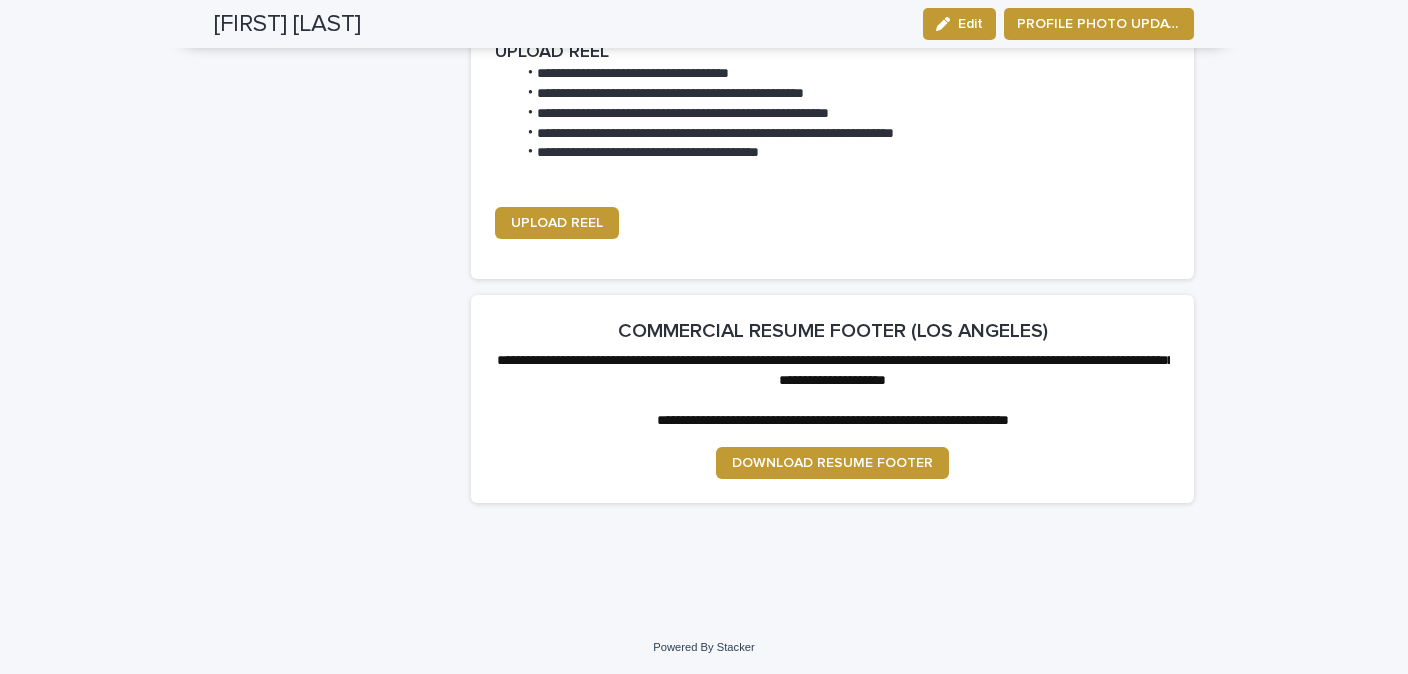 scroll, scrollTop: 2870, scrollLeft: 0, axis: vertical 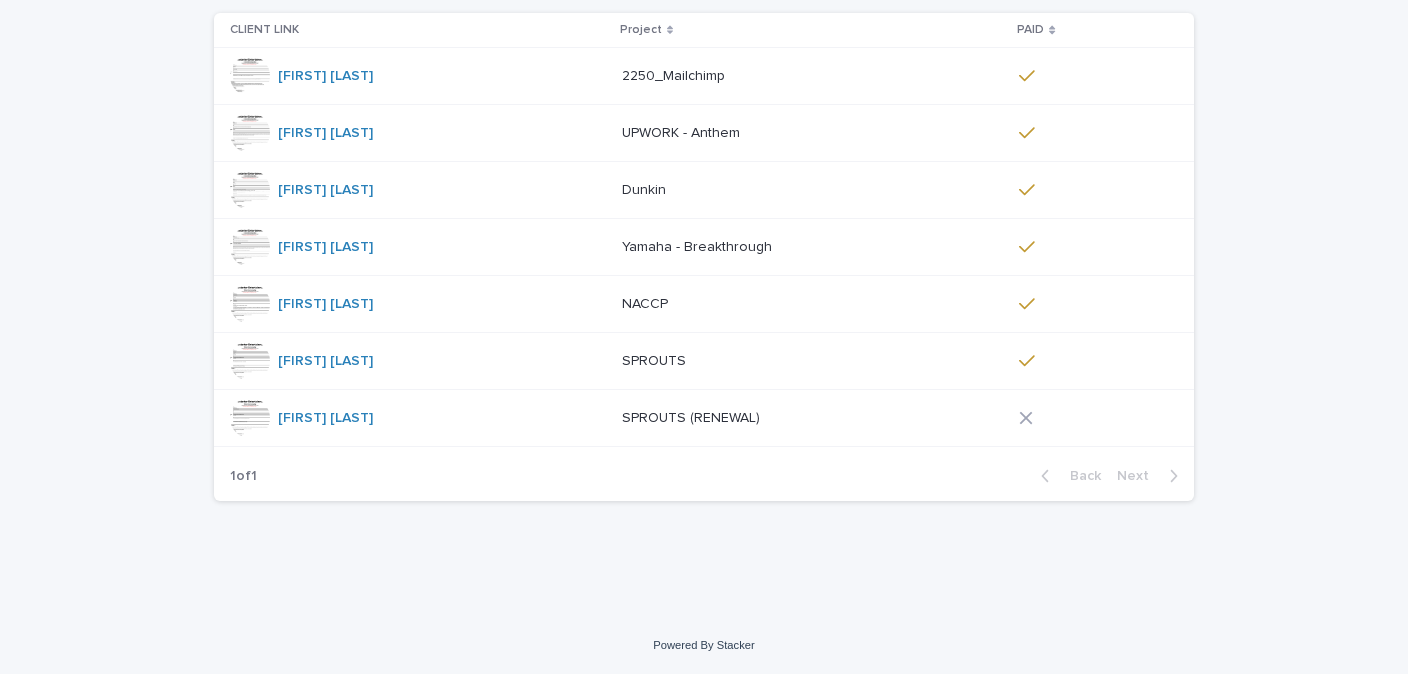 click on "SPROUTS (RENEWAL)" at bounding box center [693, 416] 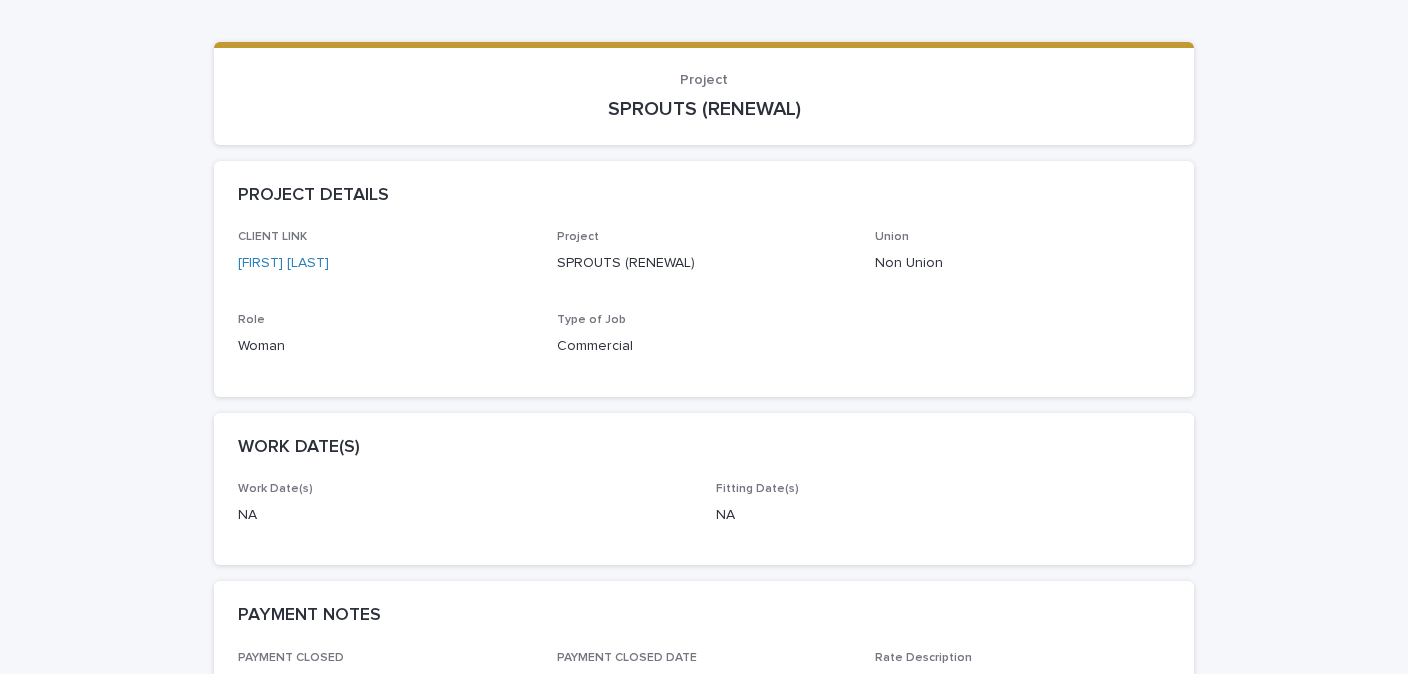 scroll, scrollTop: 0, scrollLeft: 0, axis: both 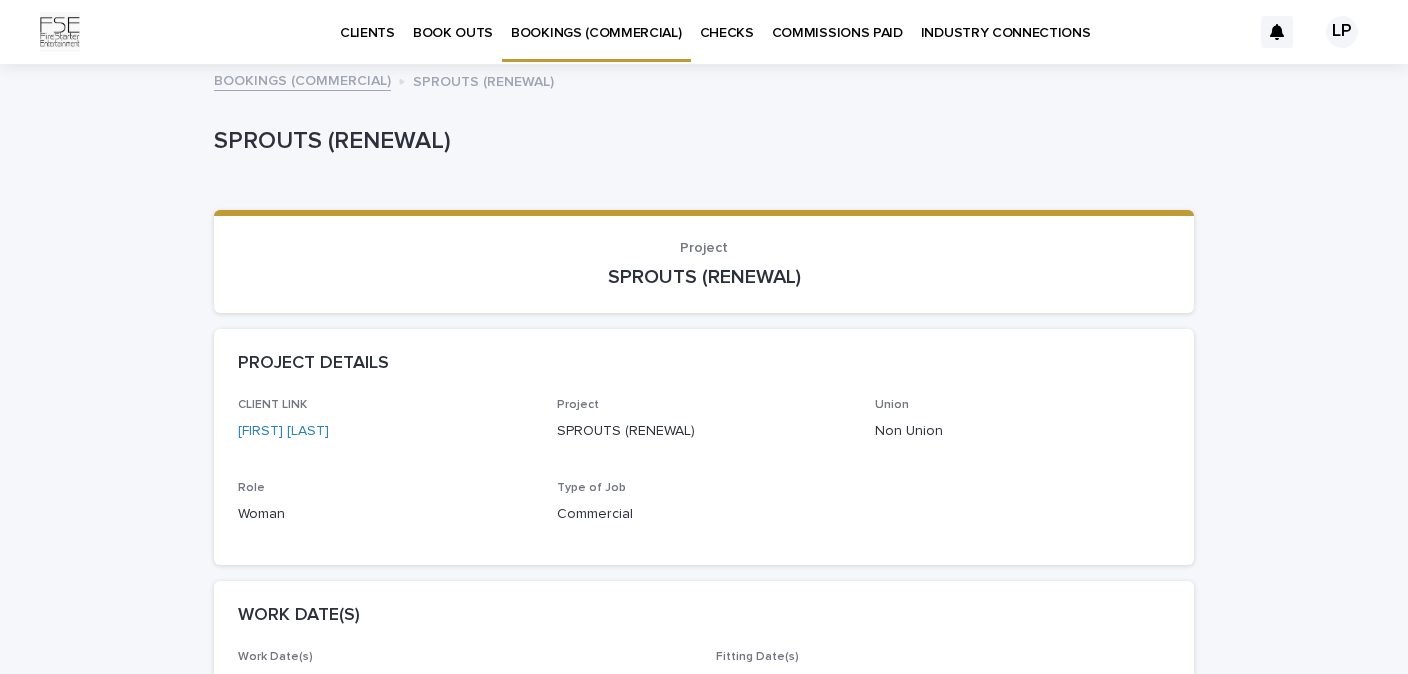 click on "BOOKINGS (COMMERCIAL)" at bounding box center (302, 79) 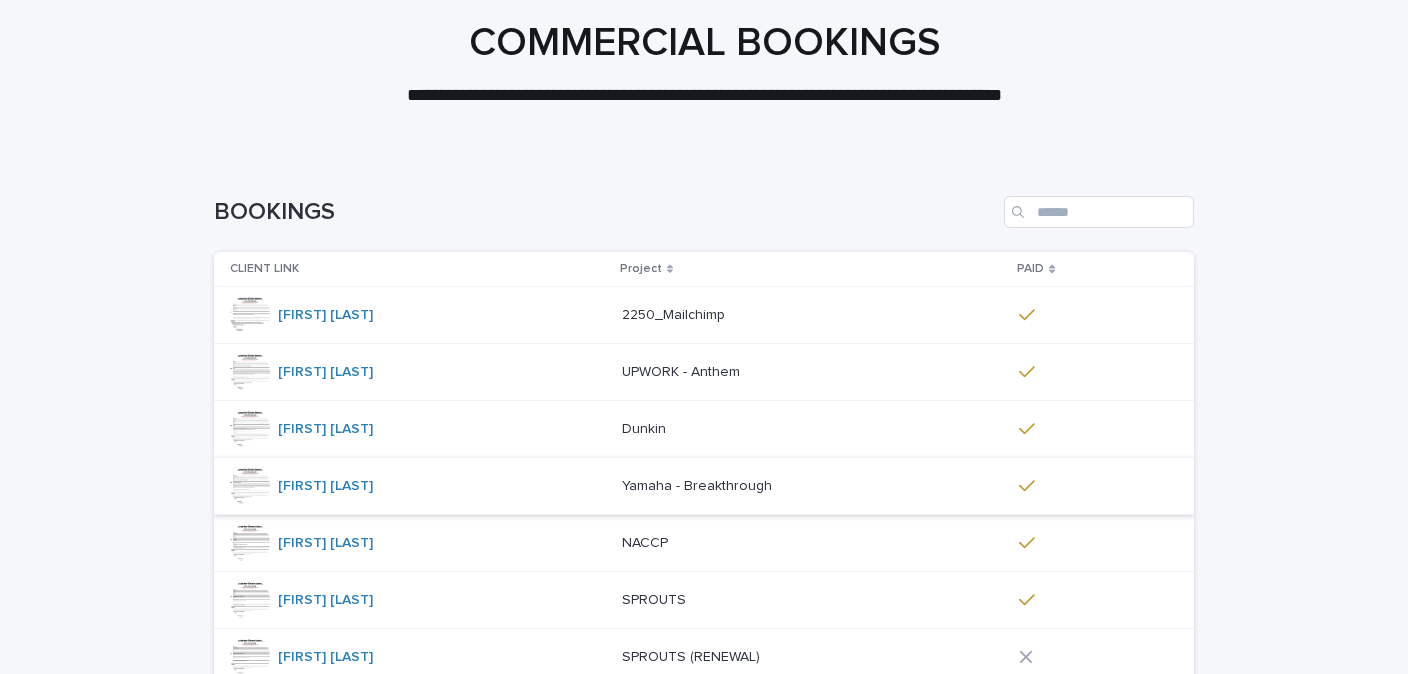 scroll, scrollTop: 347, scrollLeft: 0, axis: vertical 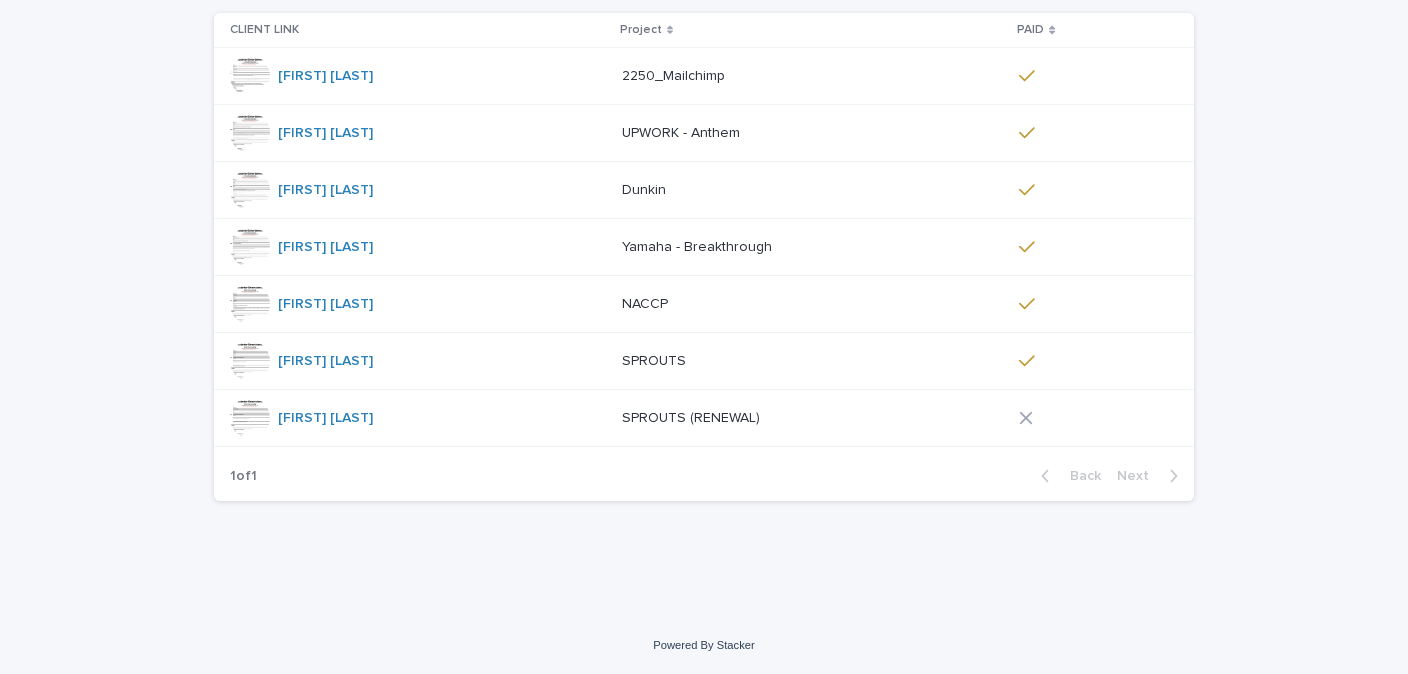 click at bounding box center [250, 418] 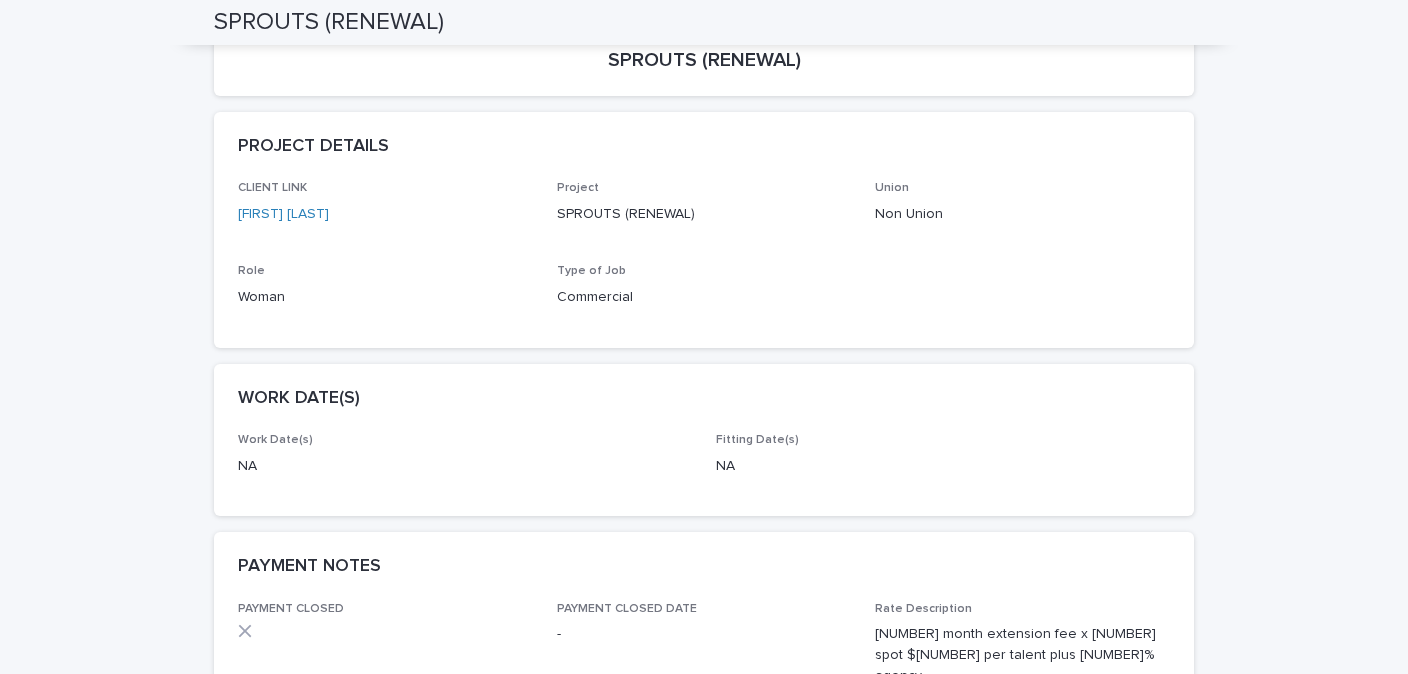 scroll, scrollTop: 0, scrollLeft: 0, axis: both 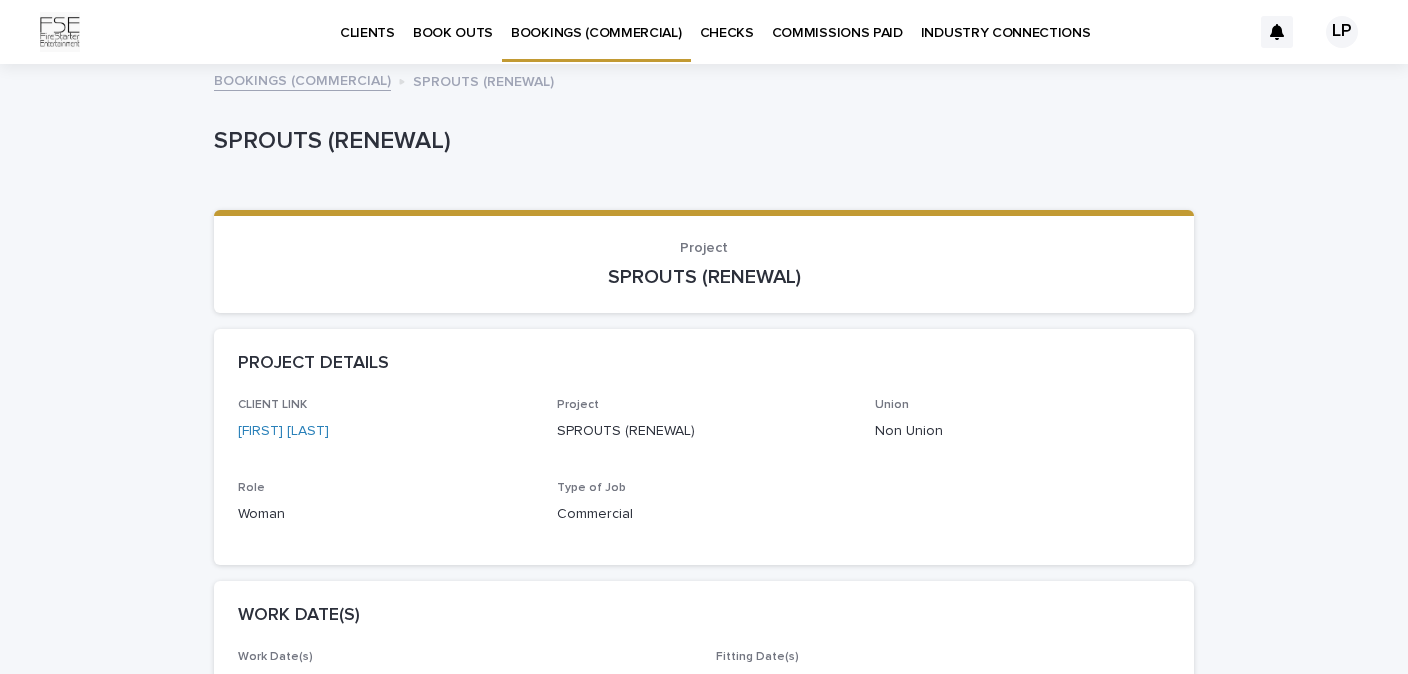 click on "BOOK OUTS" at bounding box center [453, 21] 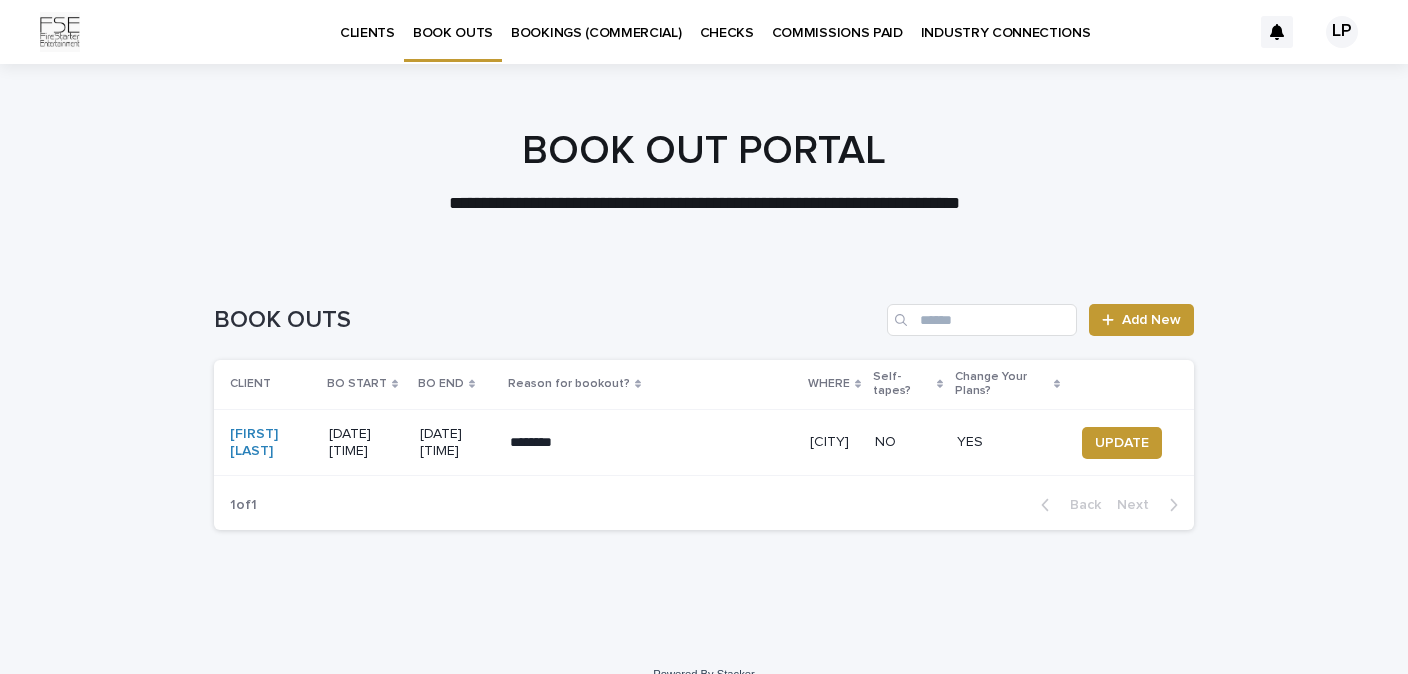 click on "CLIENTS" at bounding box center (367, 21) 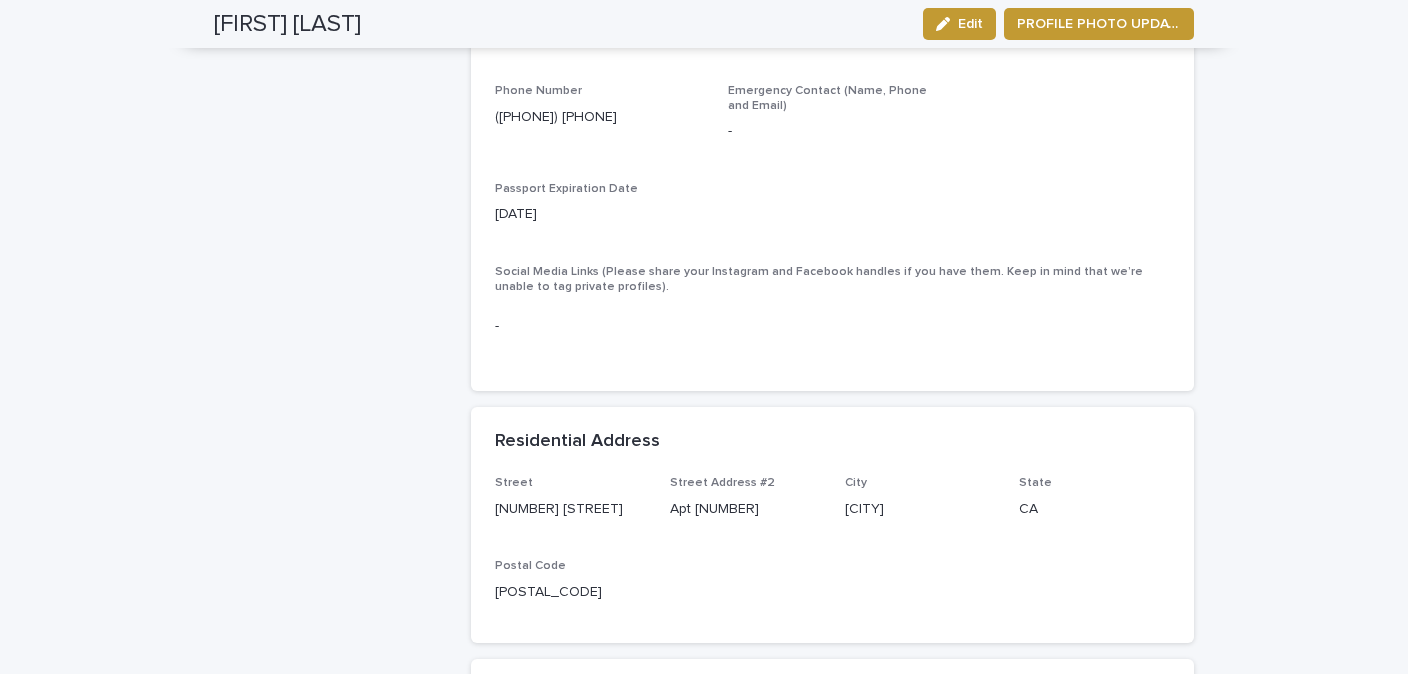 scroll, scrollTop: 1198, scrollLeft: 0, axis: vertical 